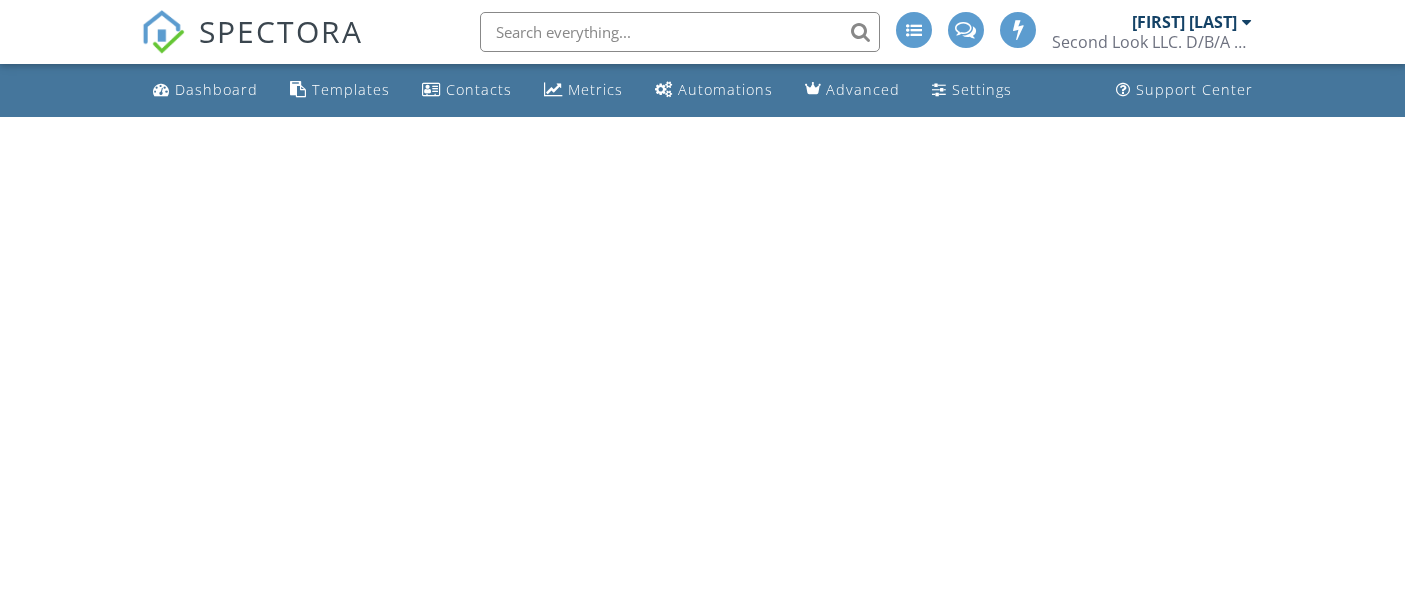 scroll, scrollTop: 0, scrollLeft: 0, axis: both 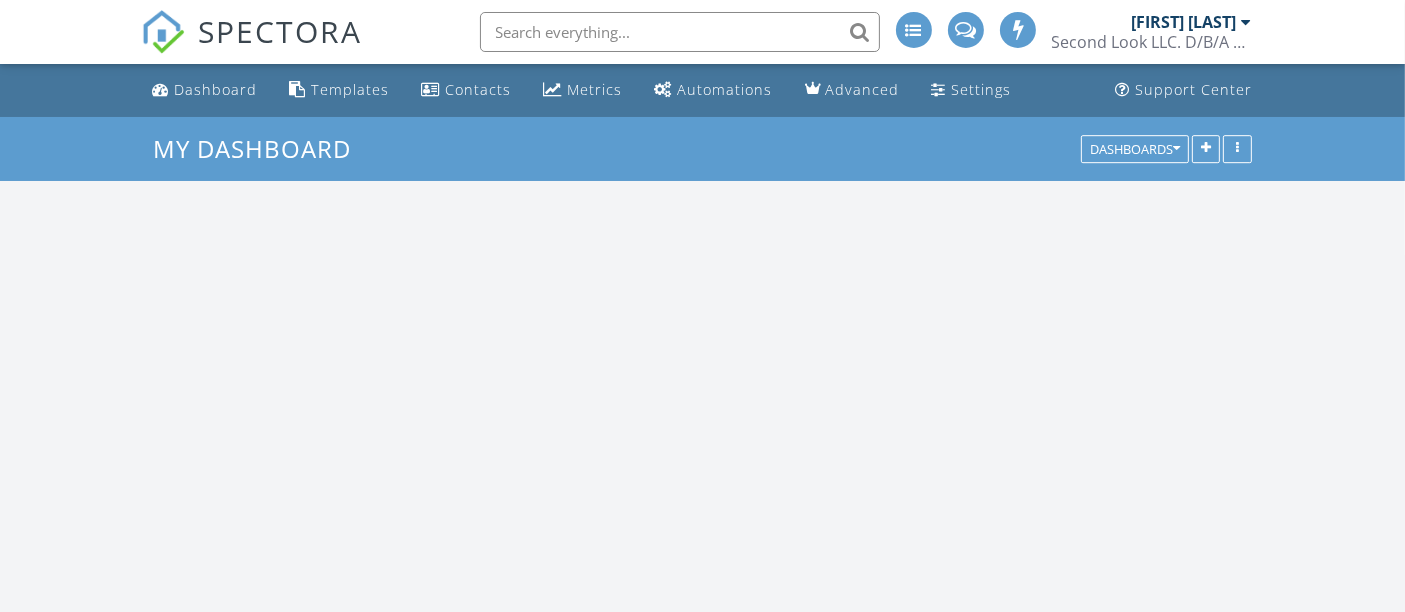 click at bounding box center (1247, 22) 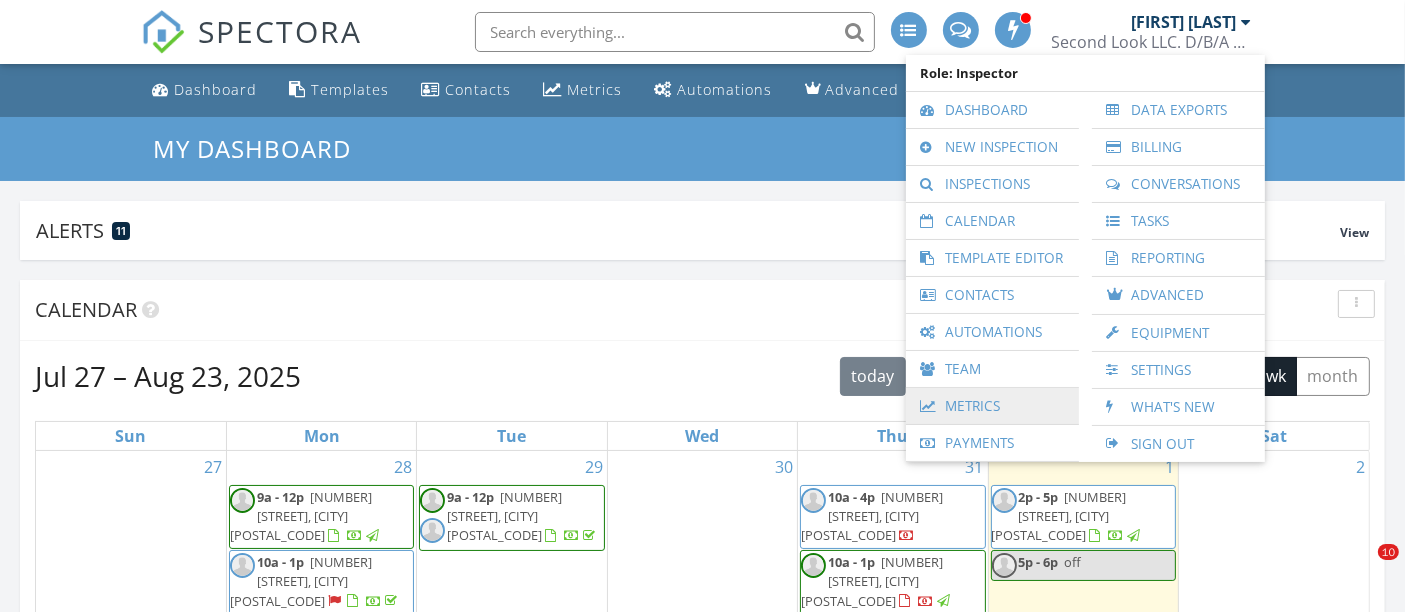 scroll, scrollTop: 999570, scrollLeft: 999557, axis: both 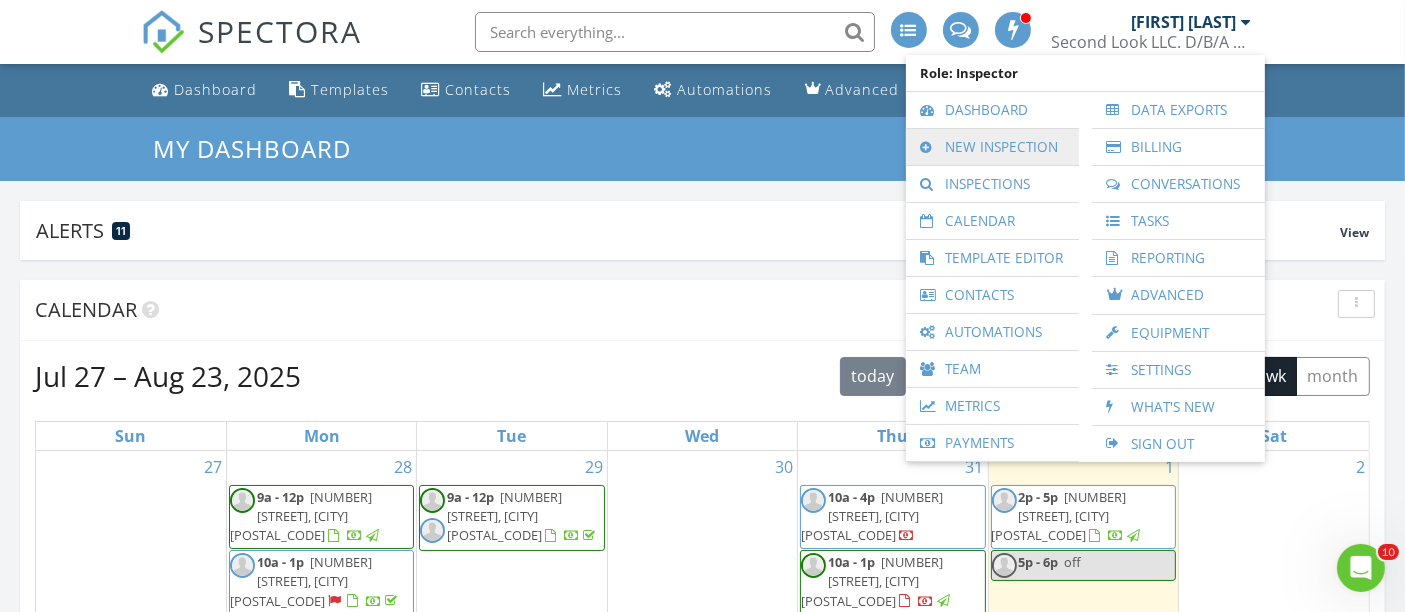 click on "New Inspection" at bounding box center [992, 147] 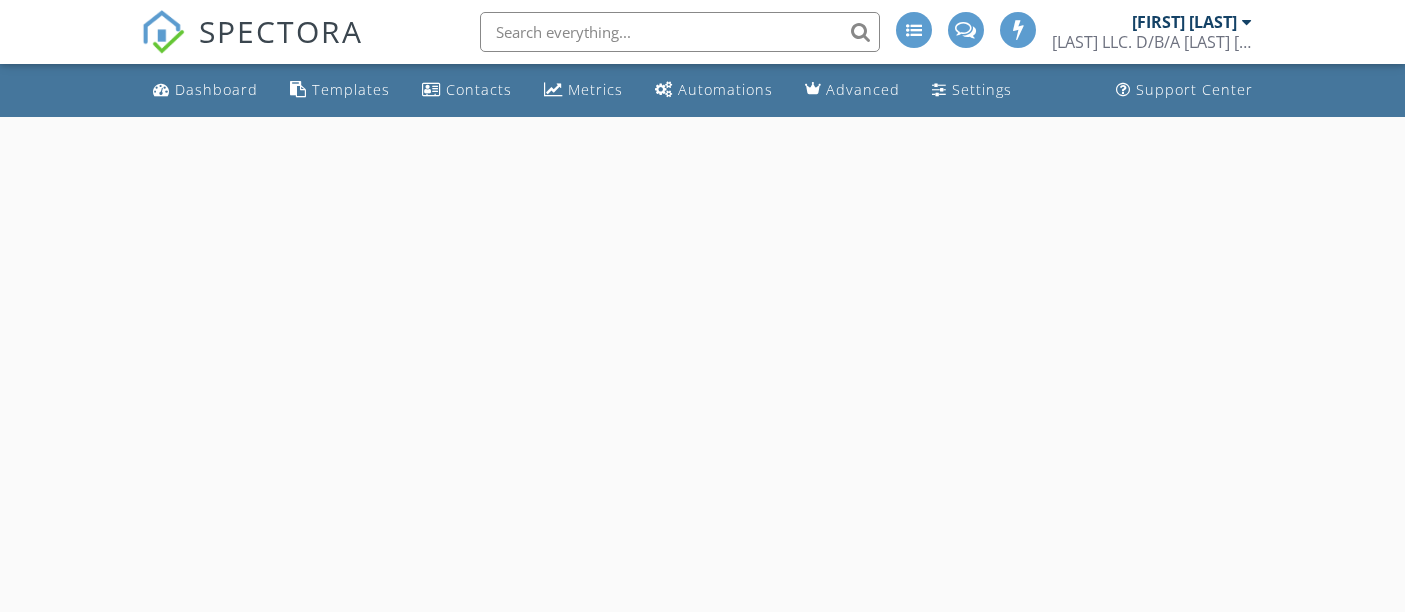 scroll, scrollTop: 0, scrollLeft: 0, axis: both 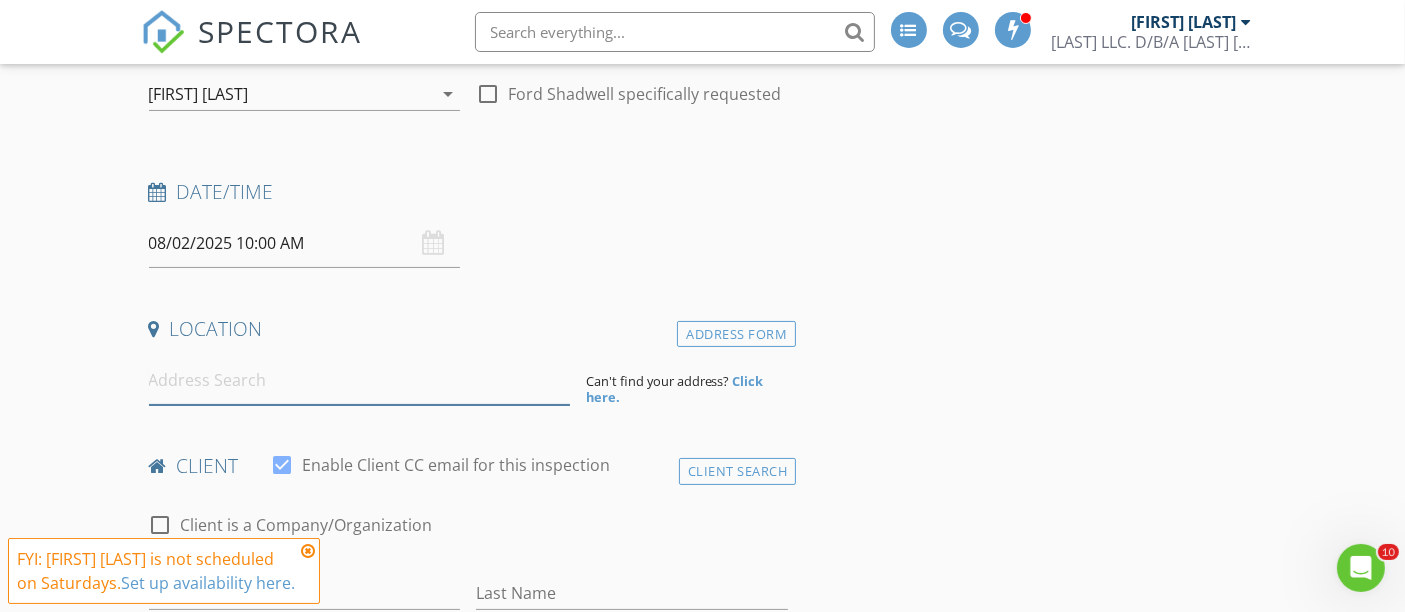 click at bounding box center (359, 380) 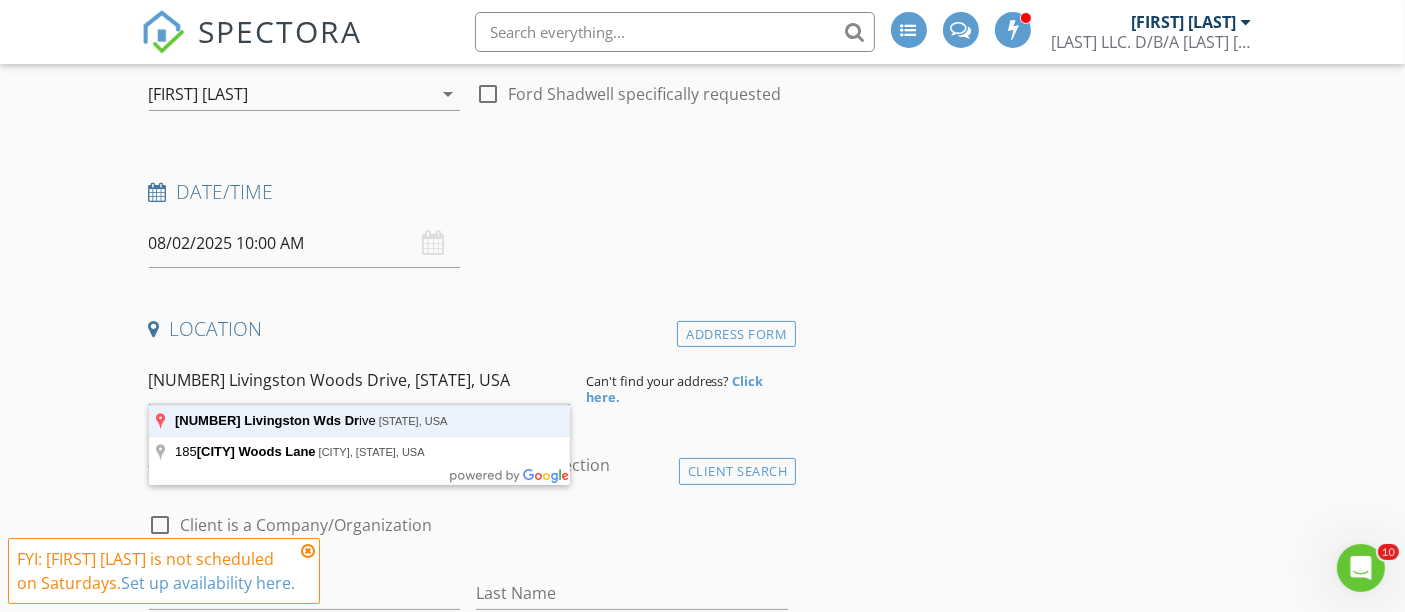 type on "185 Livingston Woods Drive, South Carolina, USA" 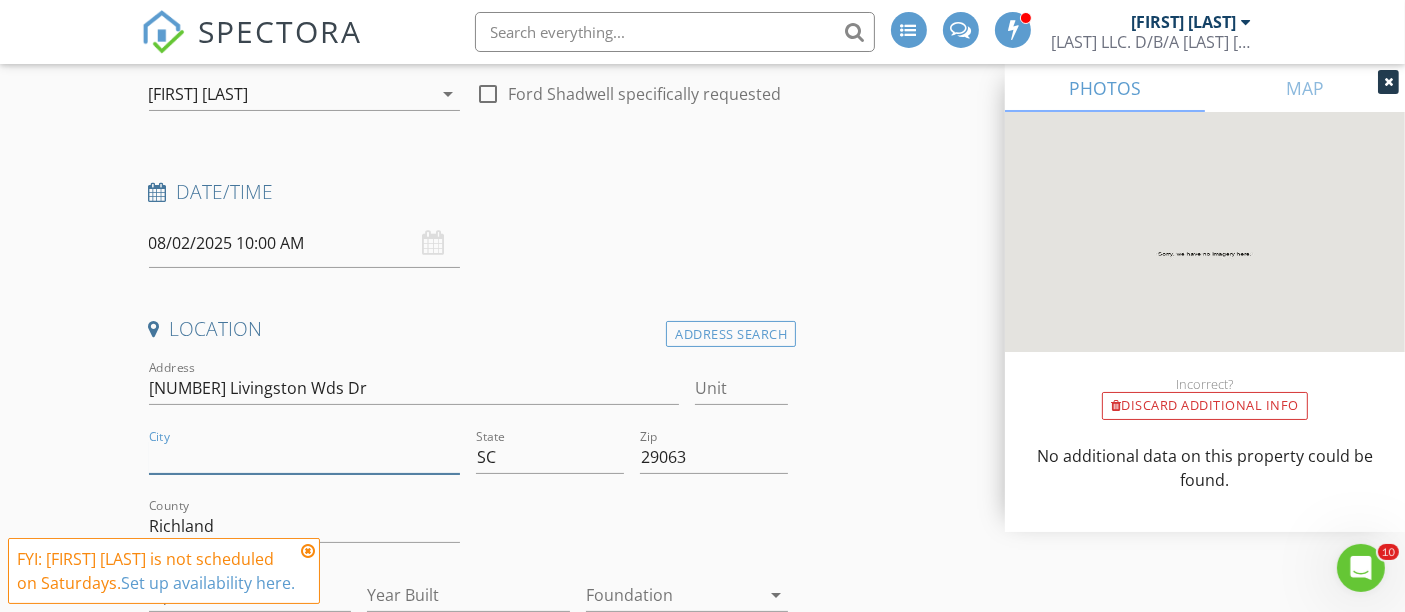click on "City" at bounding box center (305, 457) 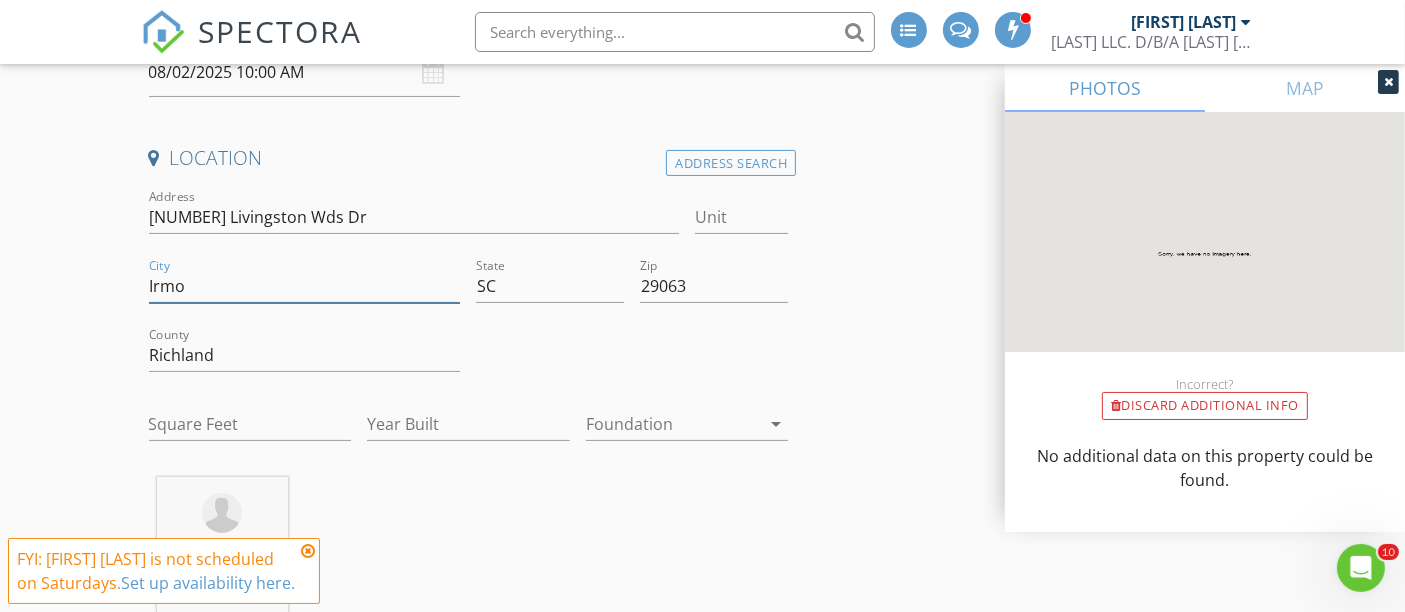 scroll, scrollTop: 462, scrollLeft: 0, axis: vertical 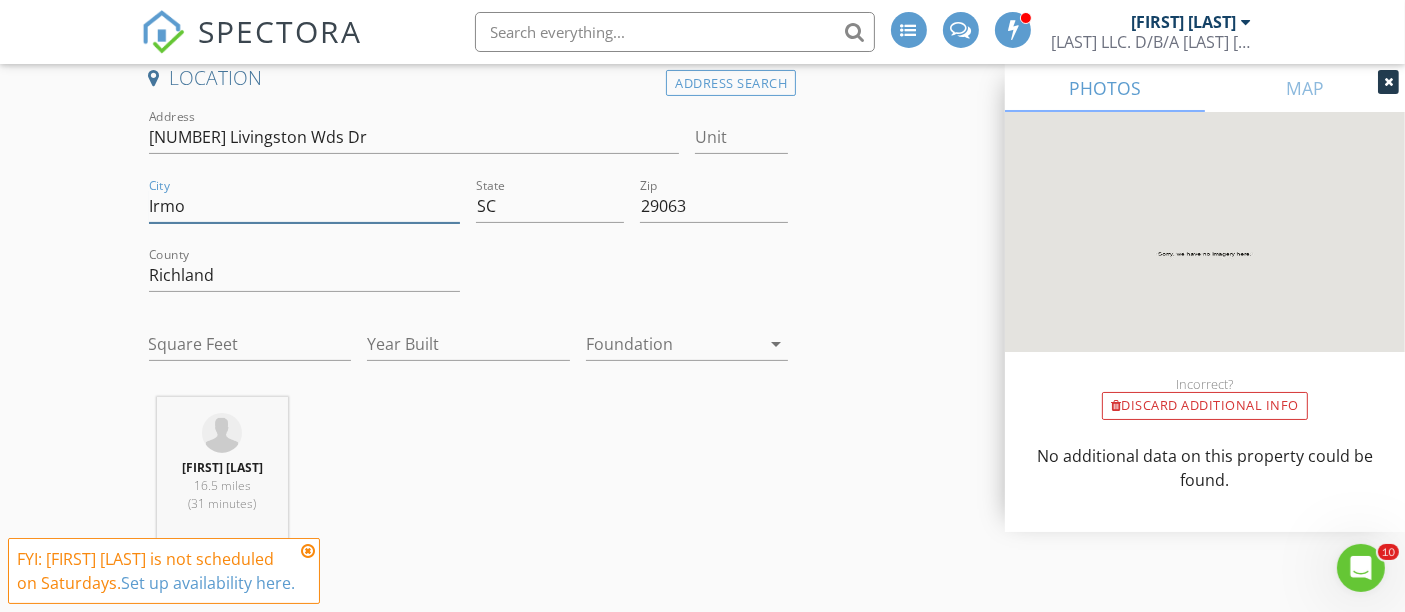 type on "Irmo" 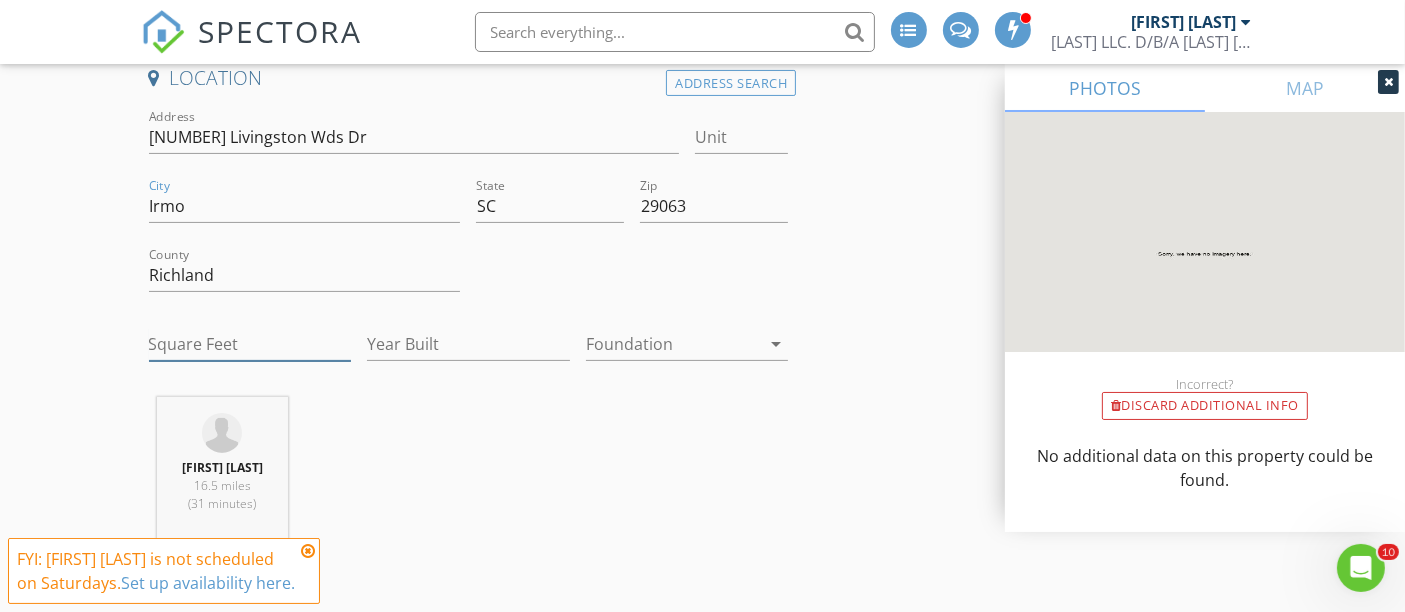 click on "Square Feet" at bounding box center [250, 344] 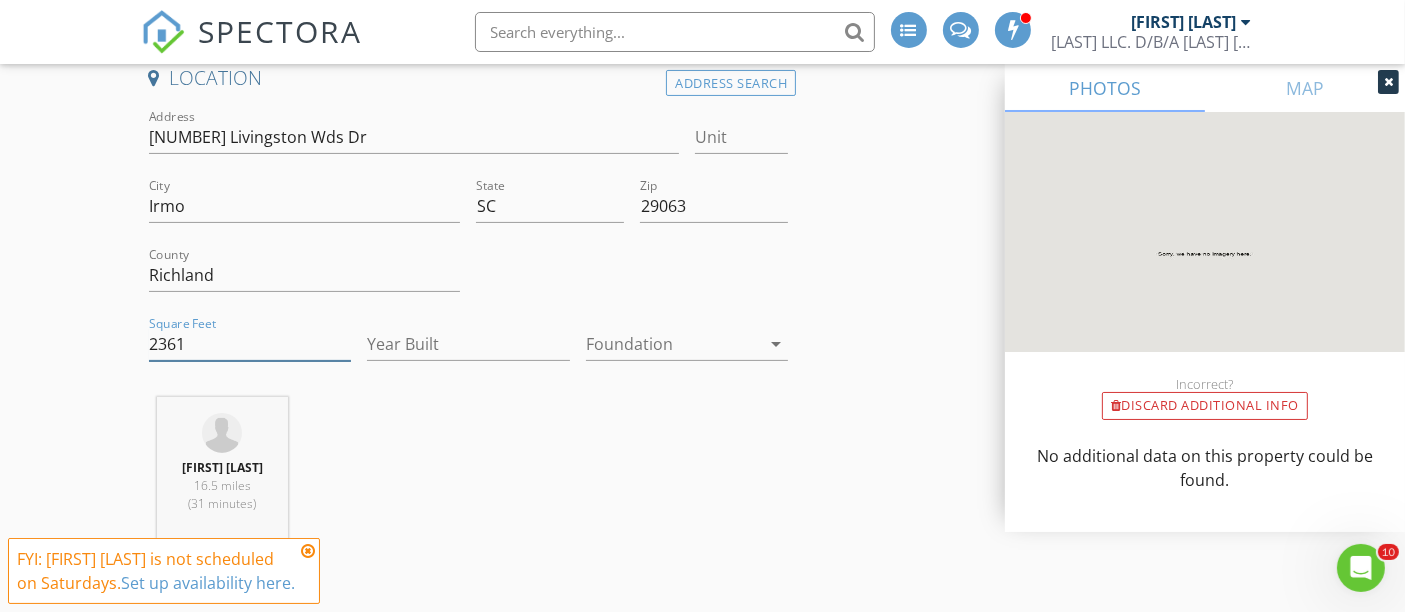 type on "2361" 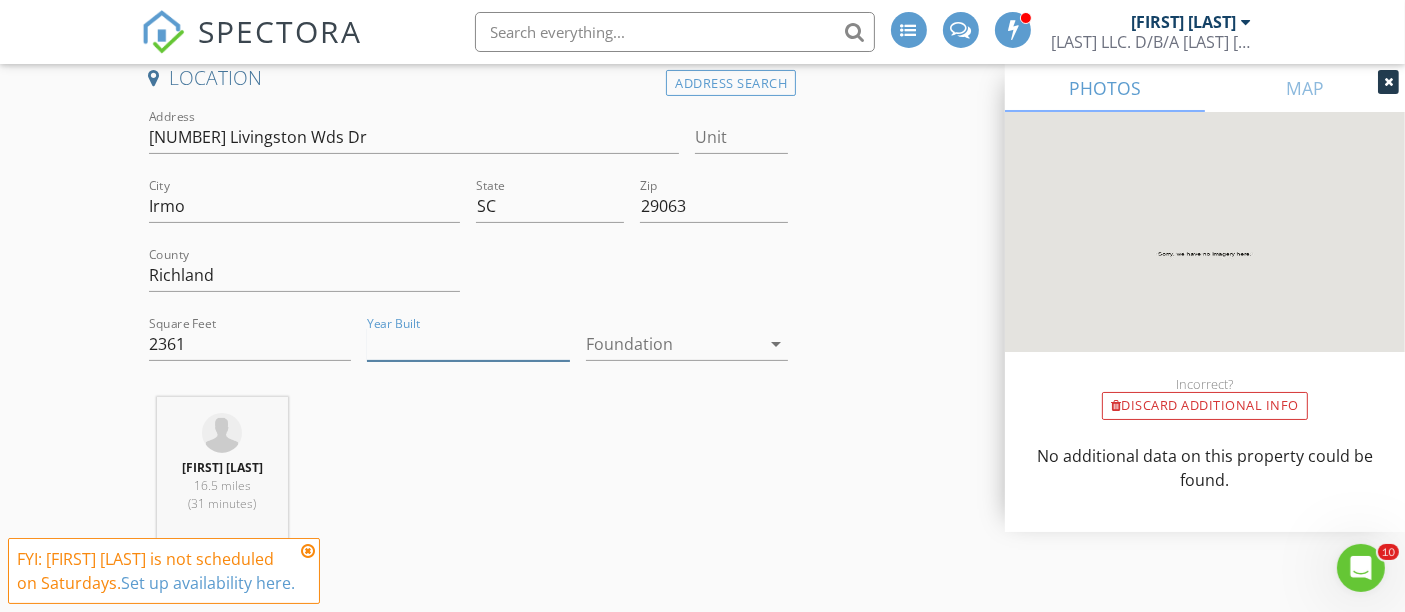 click on "Year Built" at bounding box center (468, 344) 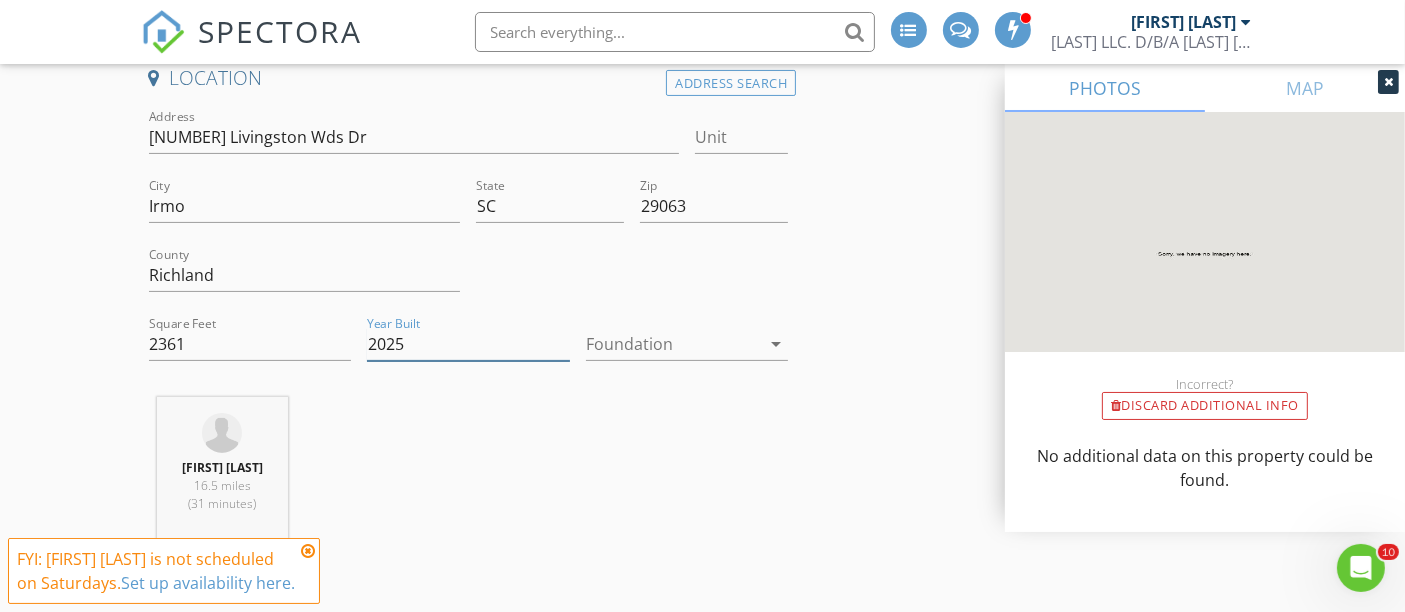 type on "2025" 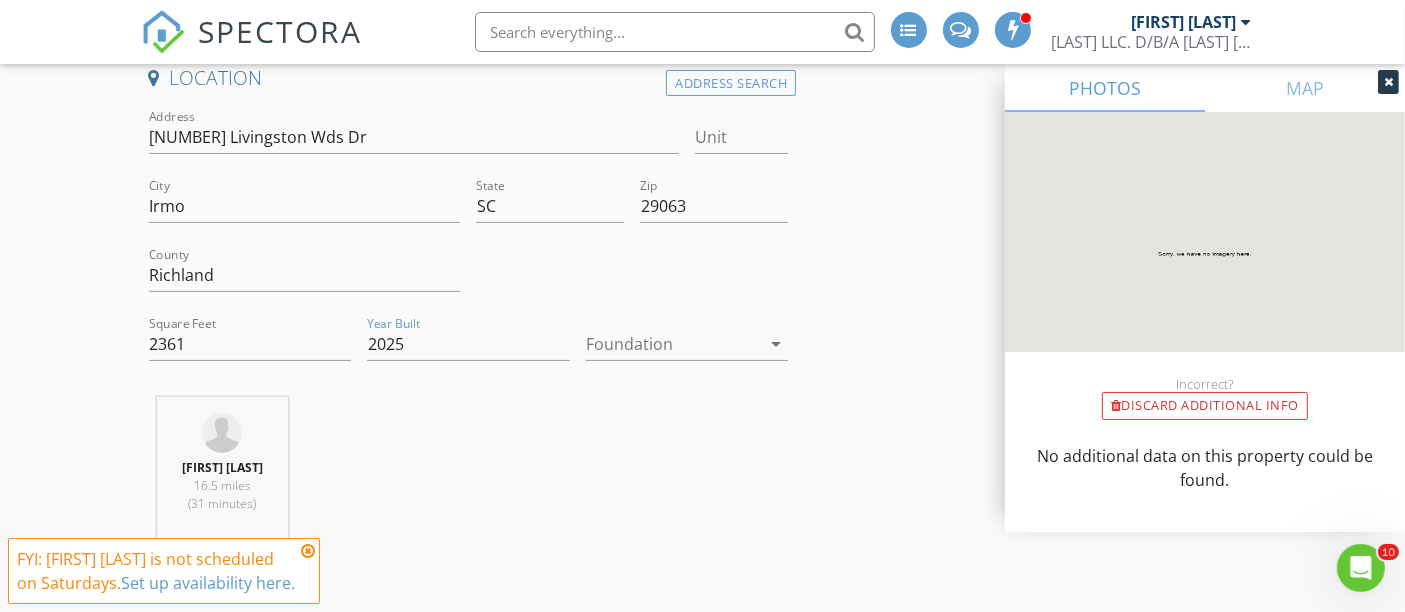 click at bounding box center (673, 344) 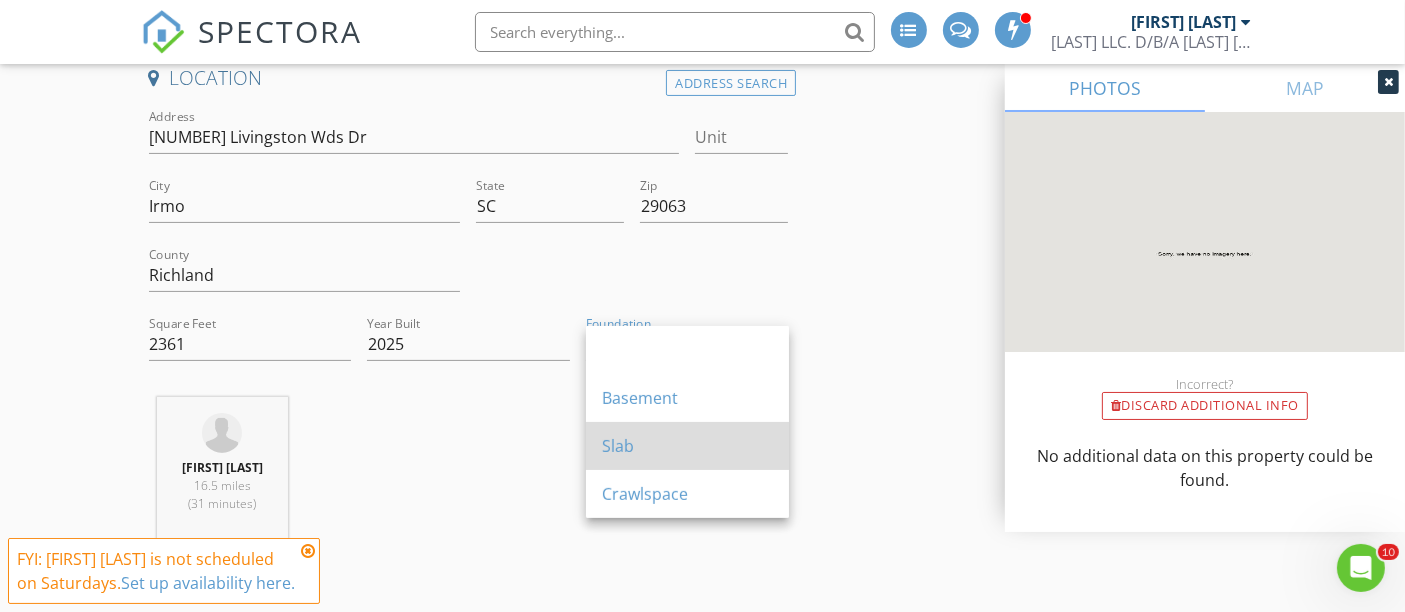 click on "Slab" at bounding box center [687, 446] 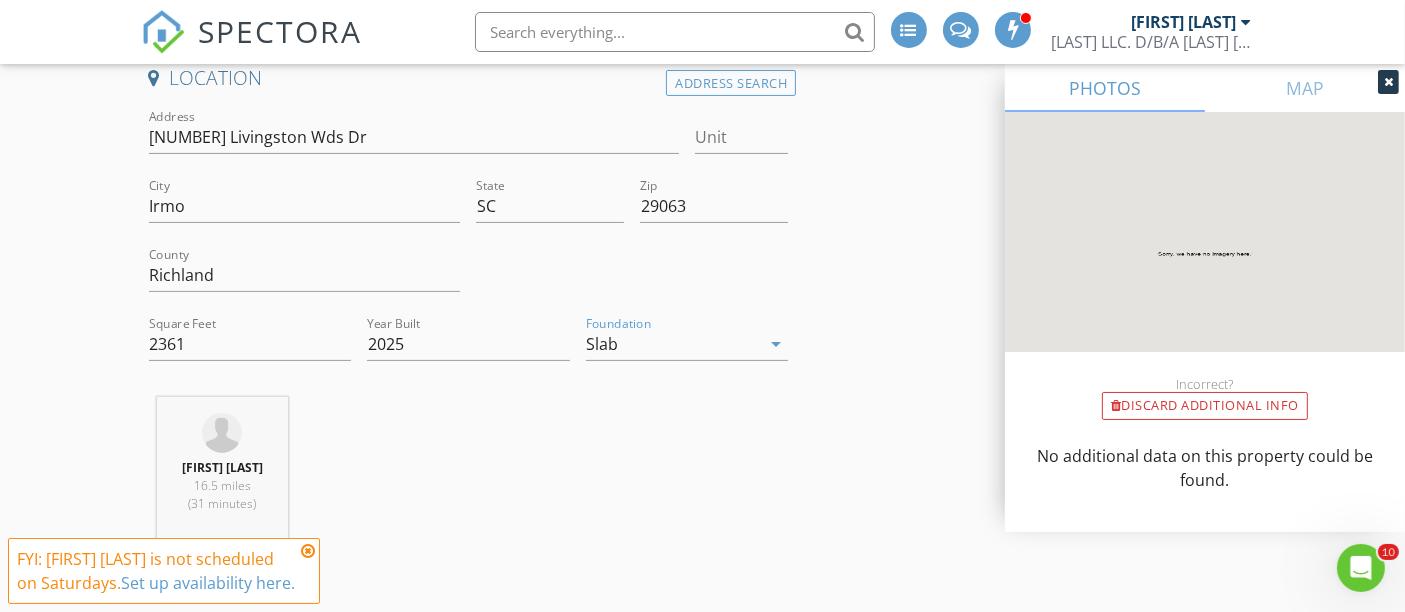 click on "Ford Shadwell     16.5 miles     (31 minutes)" at bounding box center [469, 480] 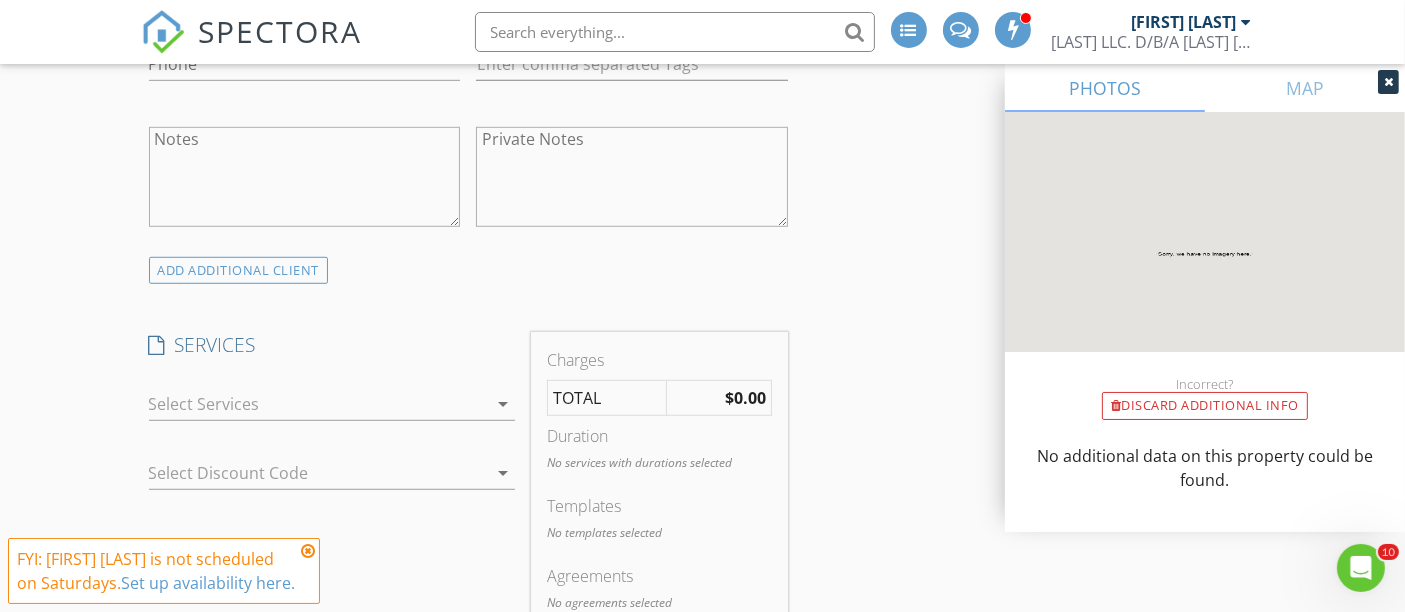 scroll, scrollTop: 1297, scrollLeft: 0, axis: vertical 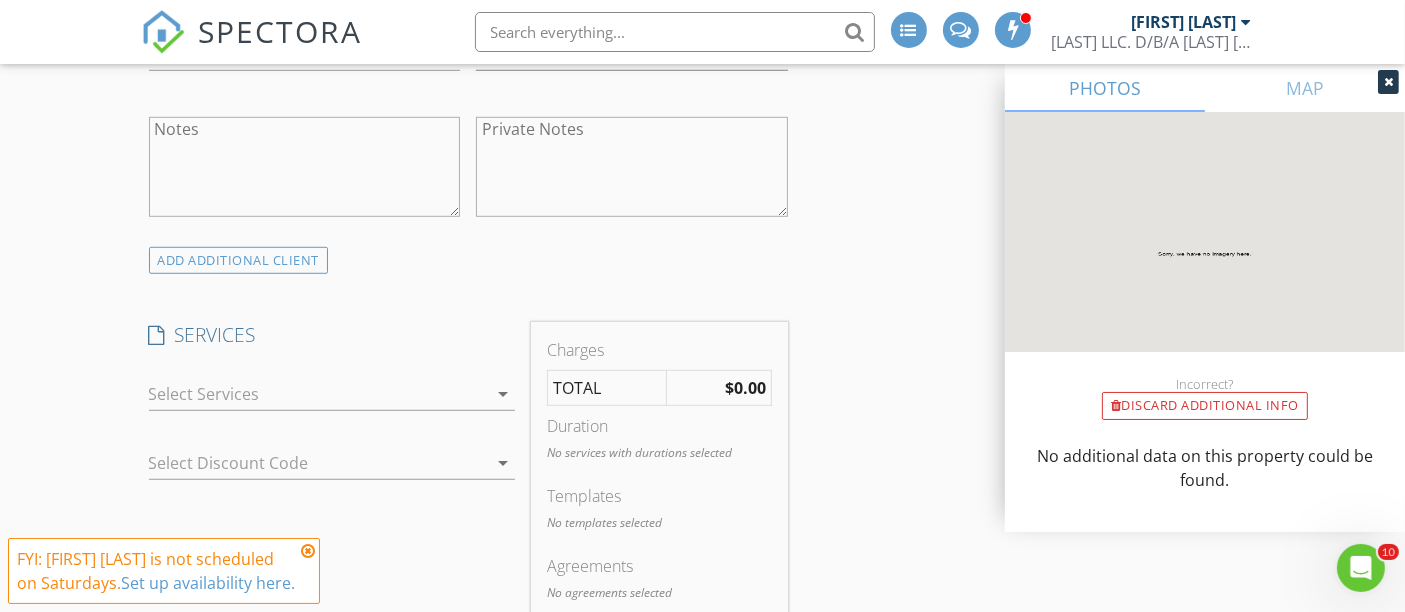 click at bounding box center [318, 394] 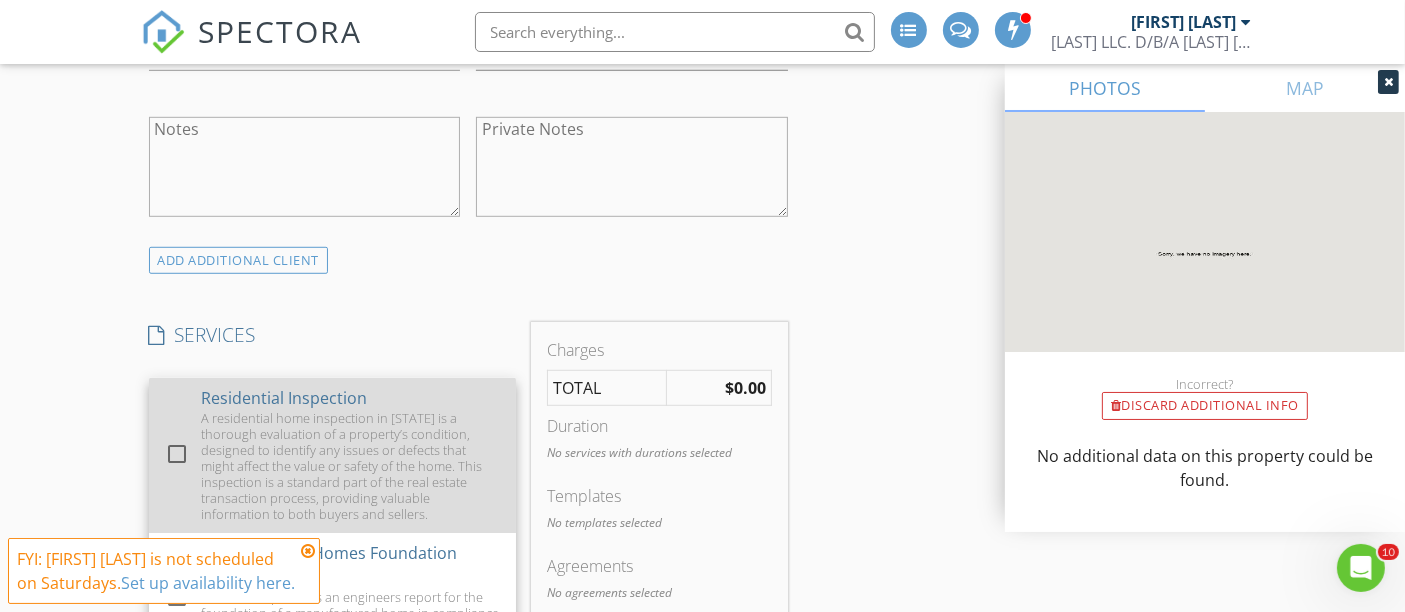 click on "A residential home inspection in South Carolina is a thorough evaluation of a property’s condition, designed to identify any issues or defects that might affect the value or safety of the home. This inspection is a standard part of the real estate transaction process, providing valuable information to both buyers and sellers." at bounding box center [349, 466] 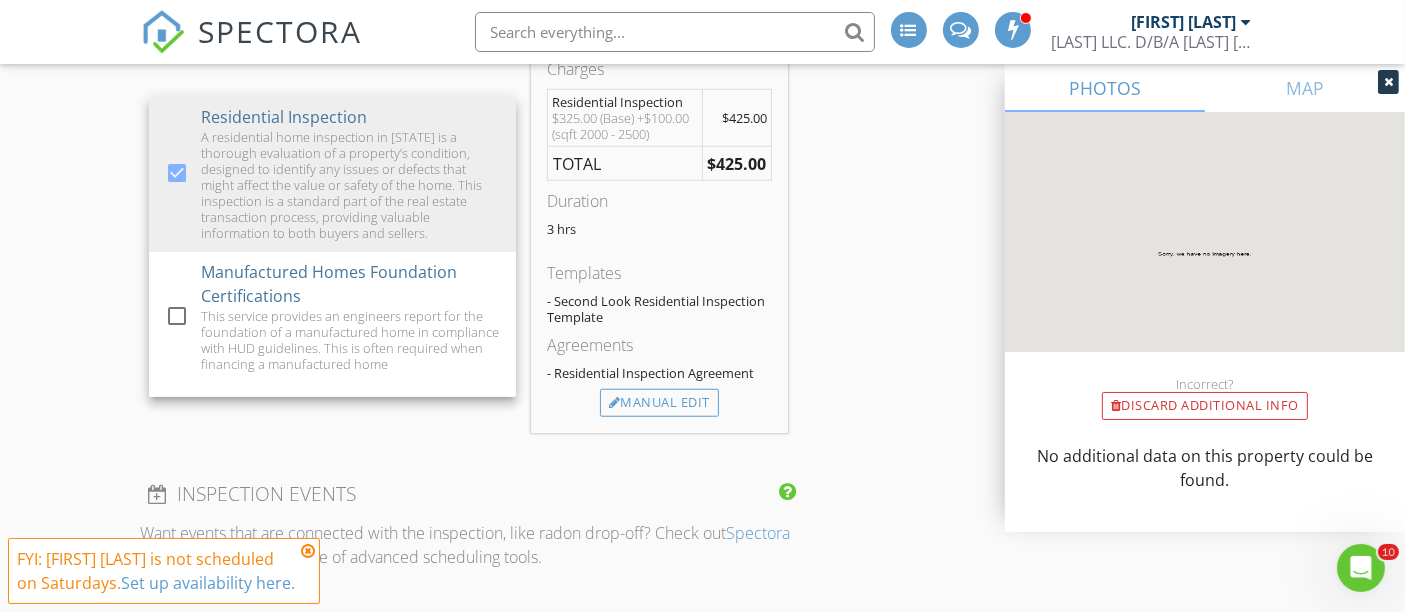 scroll, scrollTop: 1583, scrollLeft: 0, axis: vertical 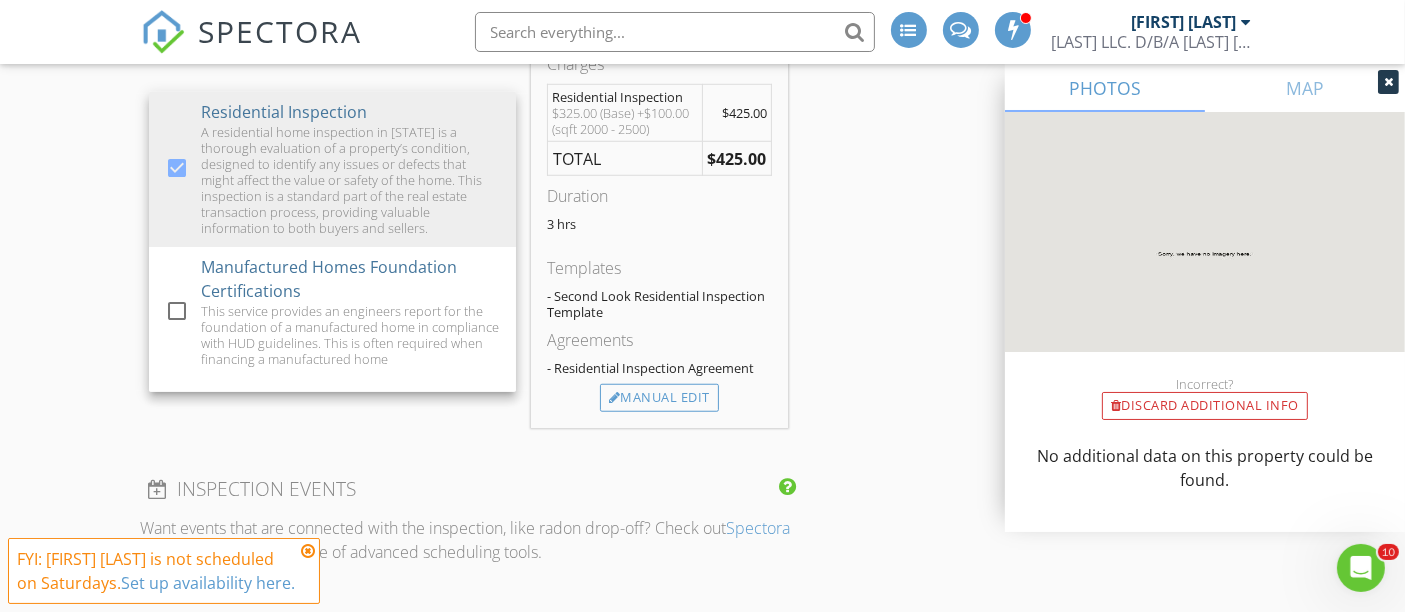 click on "INSPECTOR(S)
check_box   Ford Shadwell   PRIMARY   check_box_outline_blank   Josh Avery     Ford Shadwell arrow_drop_down   check_box_outline_blank Ford Shadwell specifically requested
Date/Time
08/02/2025 10:00 AM
Location
Address Search       Address 185 Livingston Wds Dr   Unit   City Irmo   State SC   Zip 29063   County Richland     Square Feet 2361   Year Built 2025   Foundation Slab arrow_drop_down     Ford Shadwell     16.5 miles     (31 minutes)
client
check_box Enable Client CC email for this inspection   Client Search     check_box_outline_blank Client is a Company/Organization     First Name   Last Name   Email   CC Email   Phone         Tags         Notes   Private Notes
ADD ADDITIONAL client
SERVICES
check_box   Residential Inspection   check_box_outline_blank" at bounding box center [703, 576] 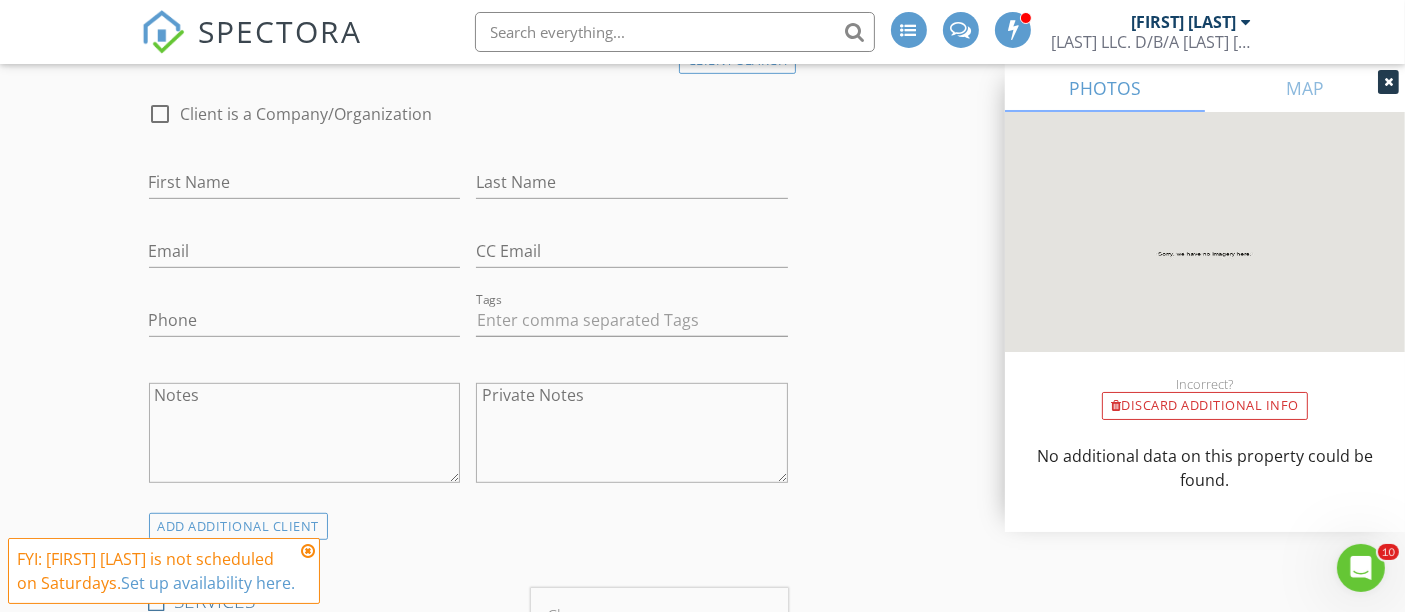 scroll, scrollTop: 1020, scrollLeft: 0, axis: vertical 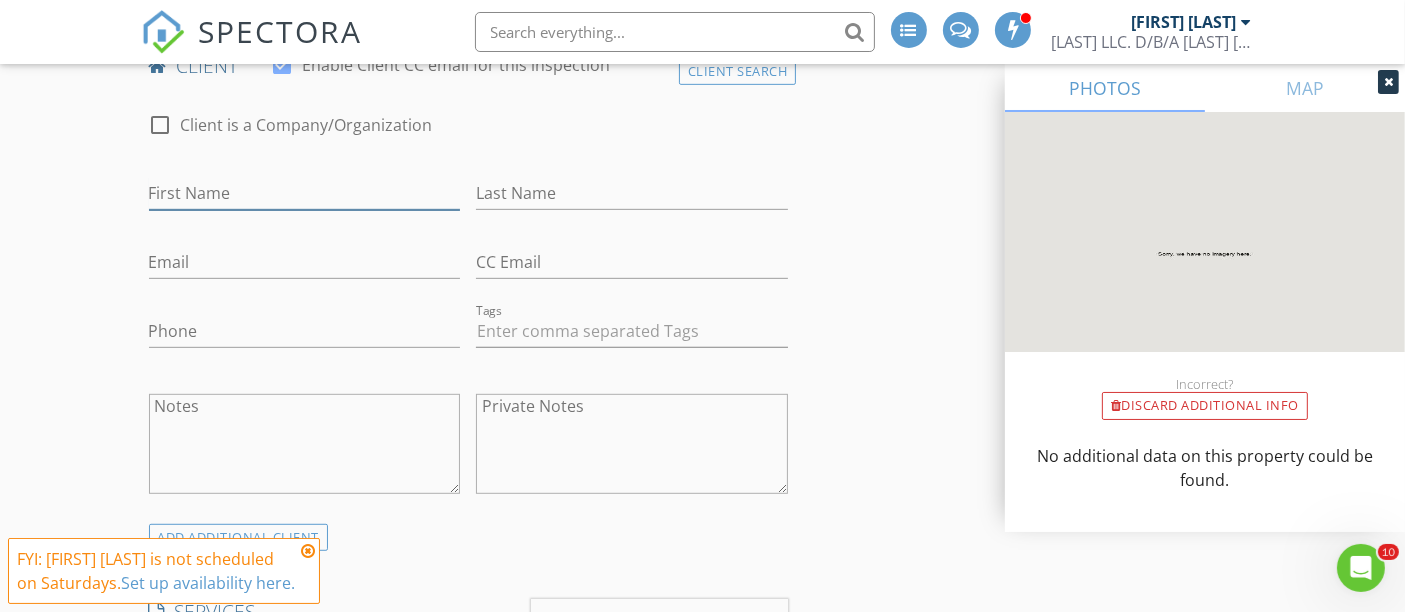 click on "First Name" at bounding box center (305, 193) 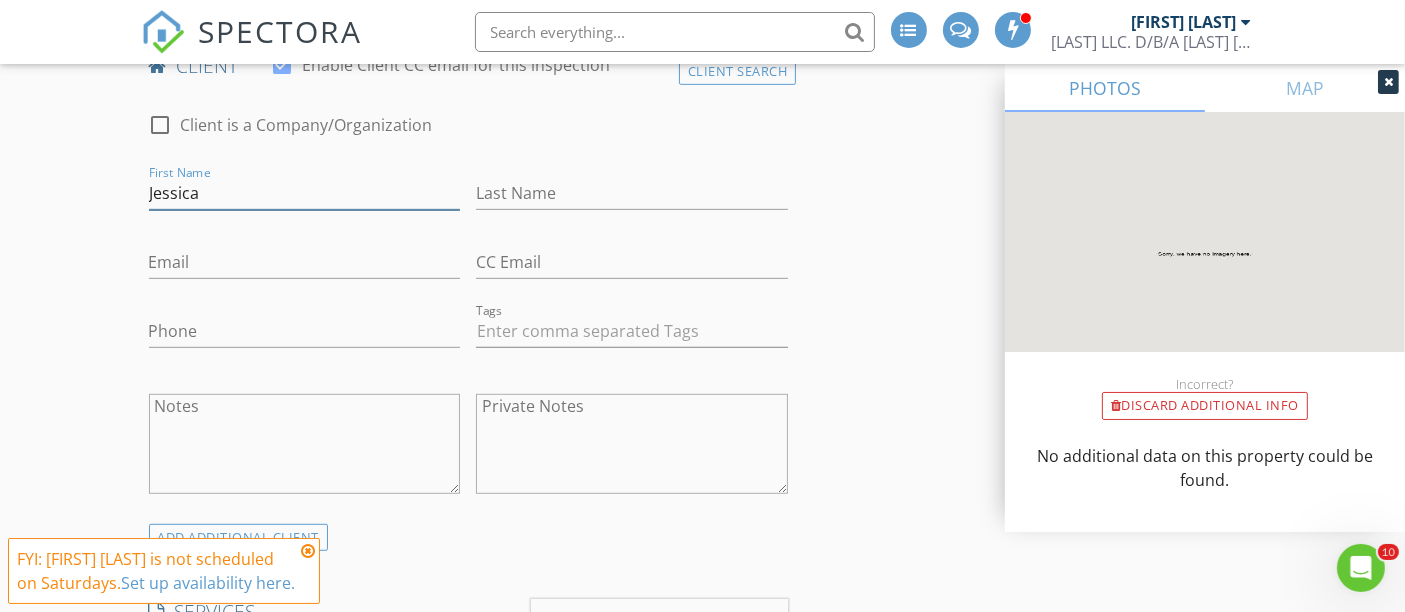 type on "Jessica" 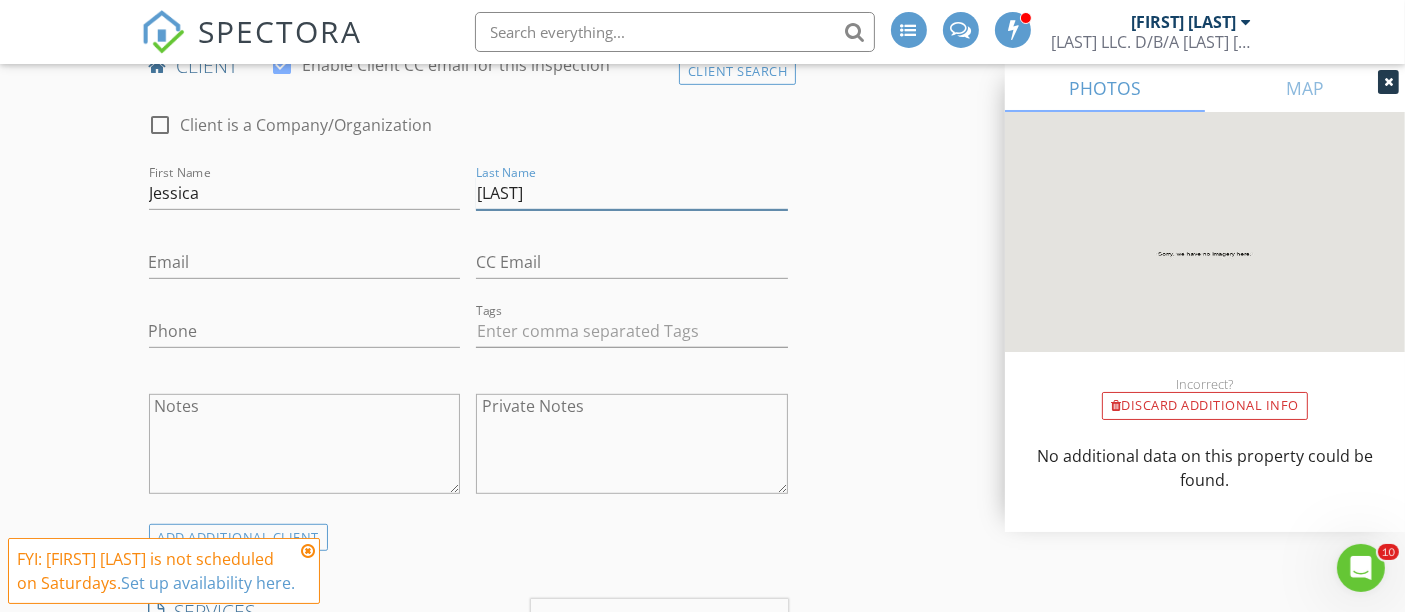 type on "[LAST]" 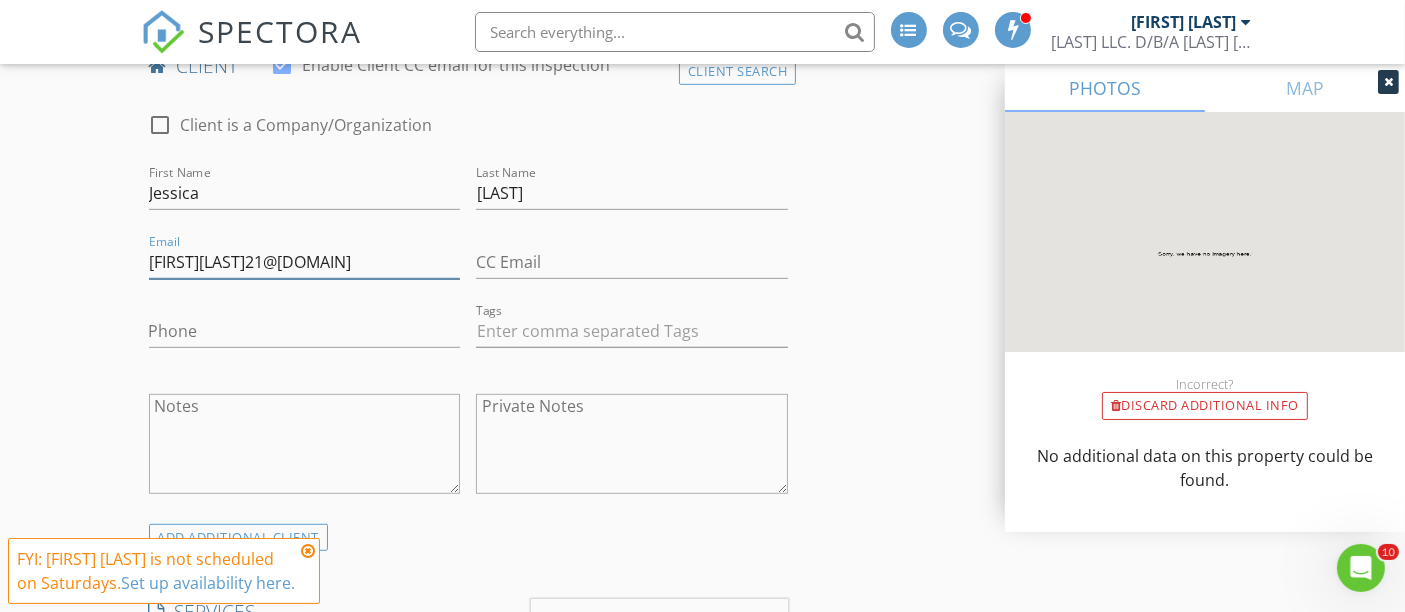 type on "JessicaBurroughs21@gmail.com" 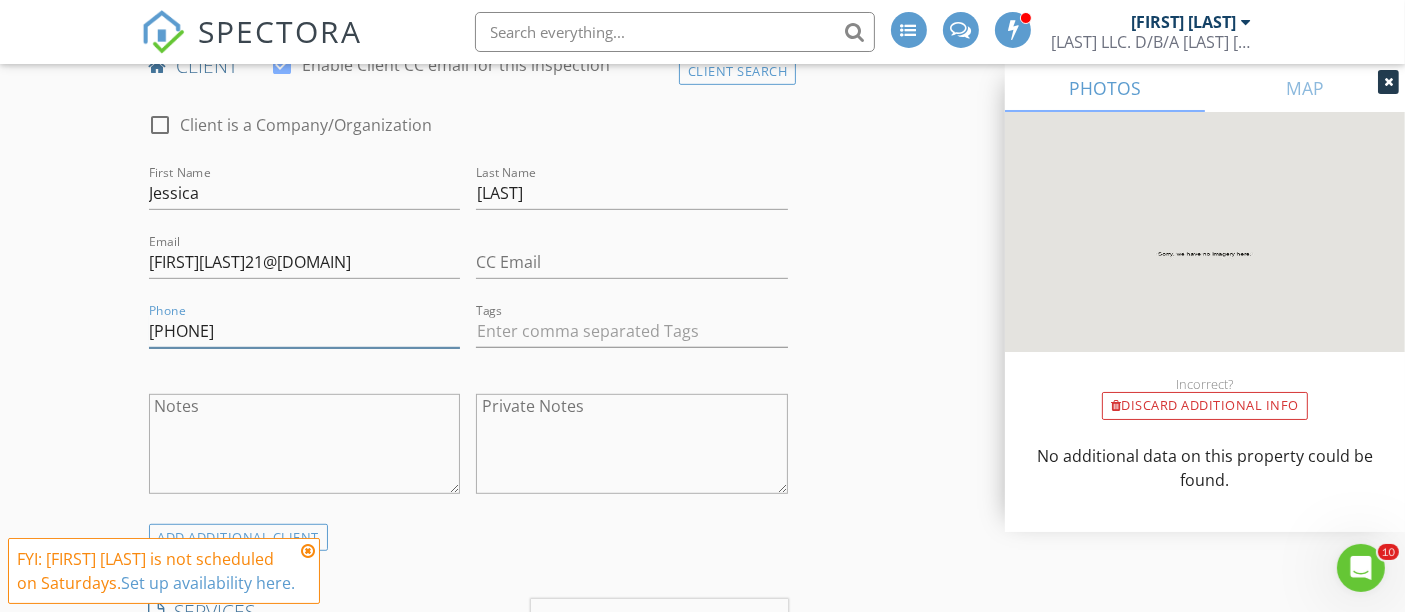 type on "[PHONE]" 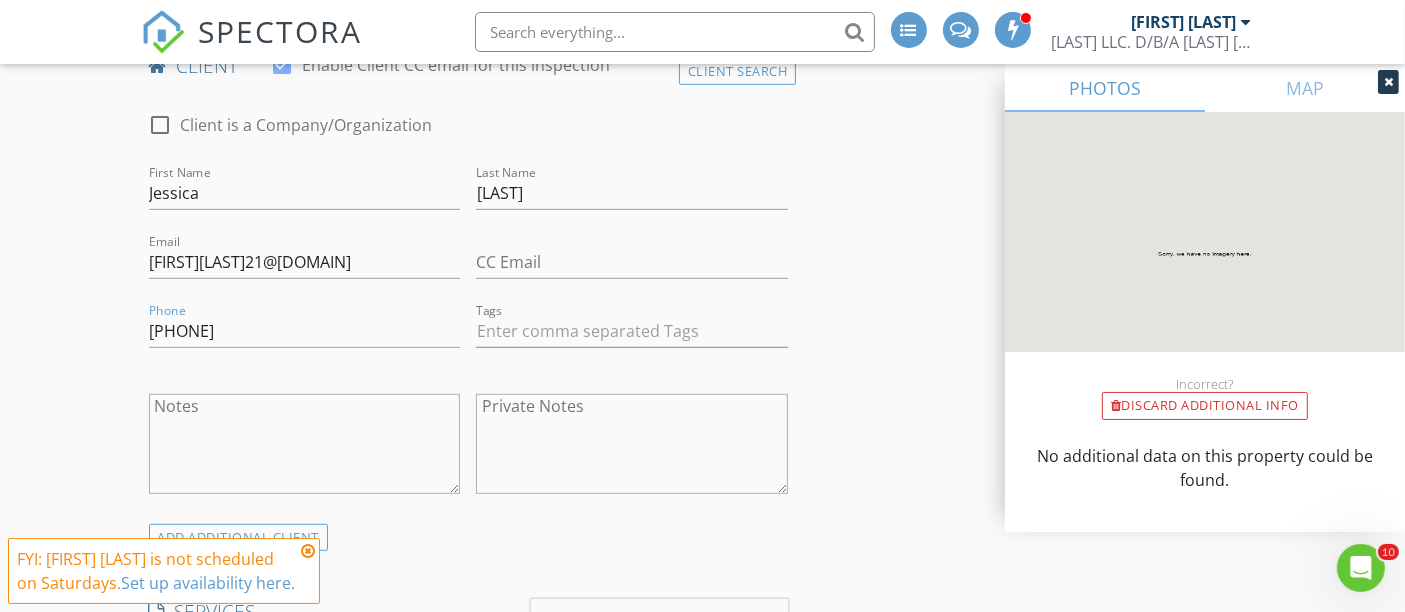 click on "INSPECTOR(S)
check_box   Ford Shadwell   PRIMARY   check_box_outline_blank   Josh Avery     Ford Shadwell arrow_drop_down   check_box_outline_blank Ford Shadwell specifically requested
Date/Time
08/02/2025 10:00 AM
Location
Address Search       Address 185 Livingston Wds Dr   Unit   City Irmo   State SC   Zip 29063   County Richland     Square Feet 2361   Year Built 2025   Foundation Slab arrow_drop_down     Ford Shadwell     16.5 miles     (31 minutes)
client
check_box Enable Client CC email for this inspection   Client Search     check_box_outline_blank Client is a Company/Organization     First Name Jessica   Last Name Burroughs   Email JessicaBurroughs21@gmail.com   CC Email   Phone 843-598-3386         Tags         Notes   Private Notes
ADD ADDITIONAL client
SERVICES" at bounding box center (703, 1139) 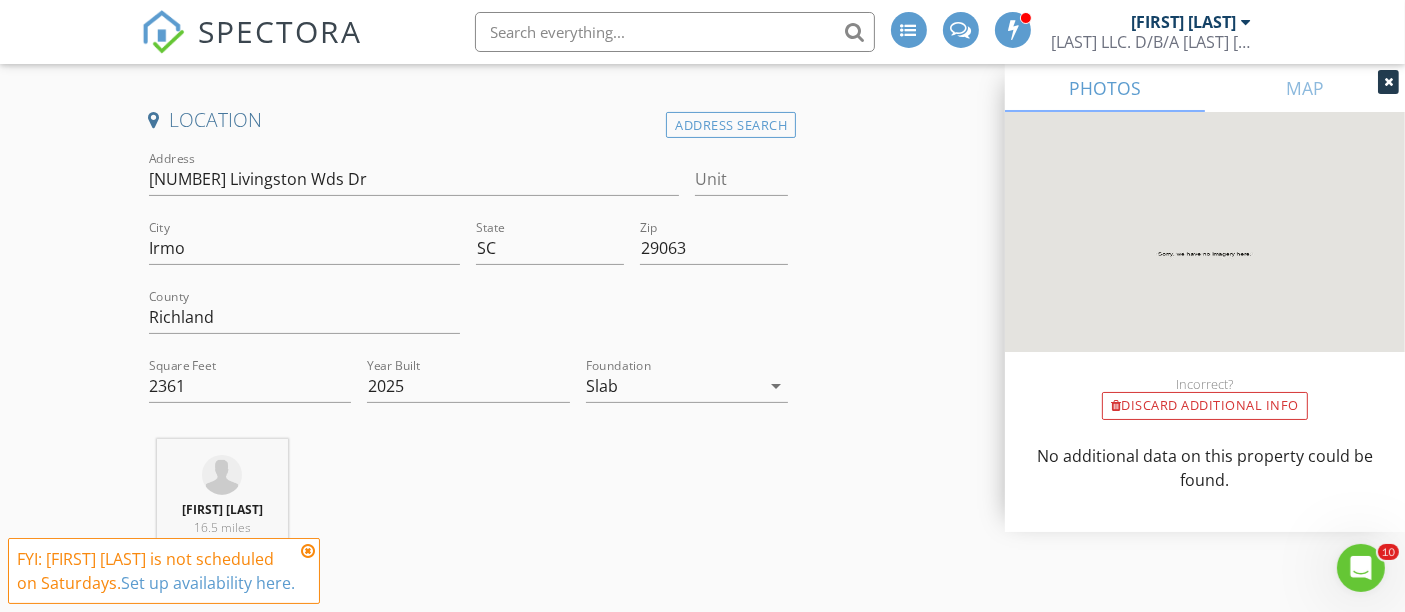 scroll, scrollTop: 435, scrollLeft: 0, axis: vertical 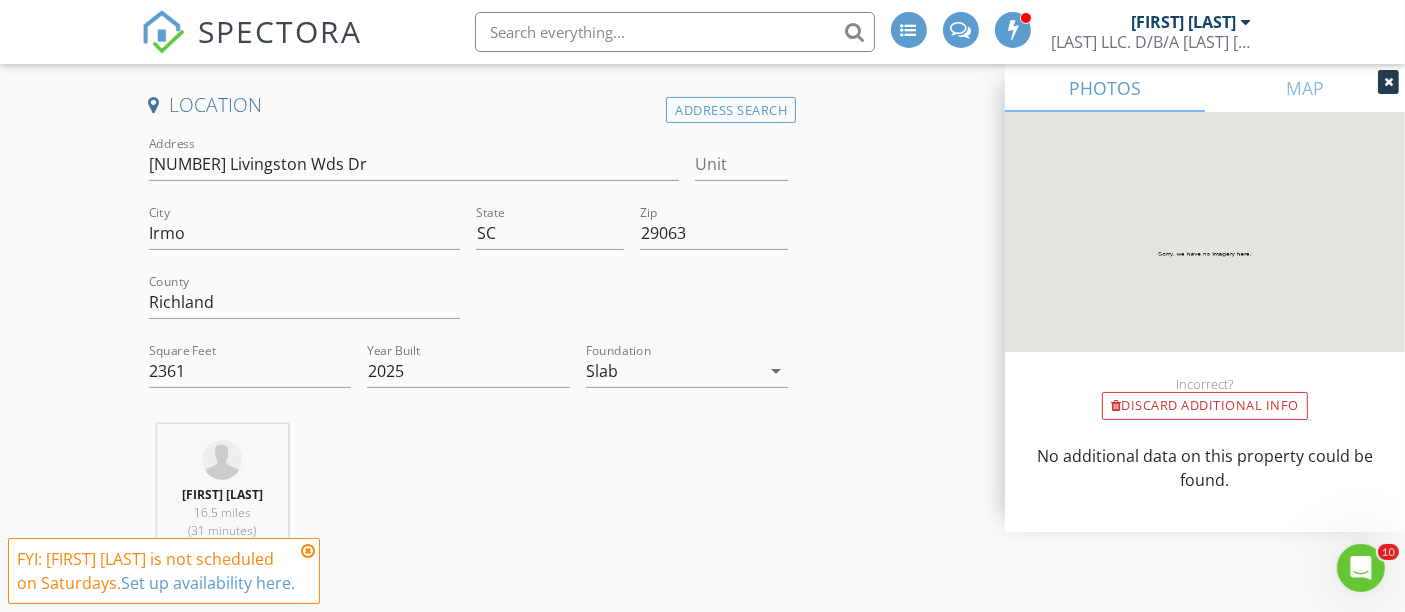 click at bounding box center (1388, 82) 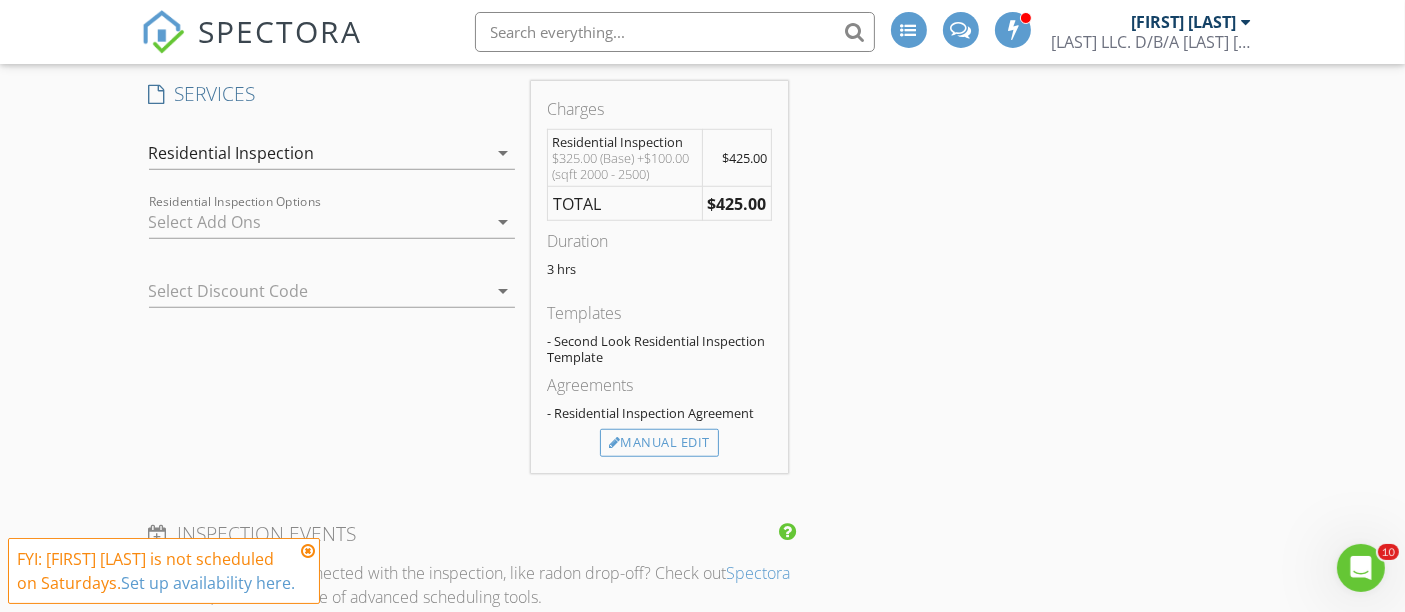 scroll, scrollTop: 1527, scrollLeft: 0, axis: vertical 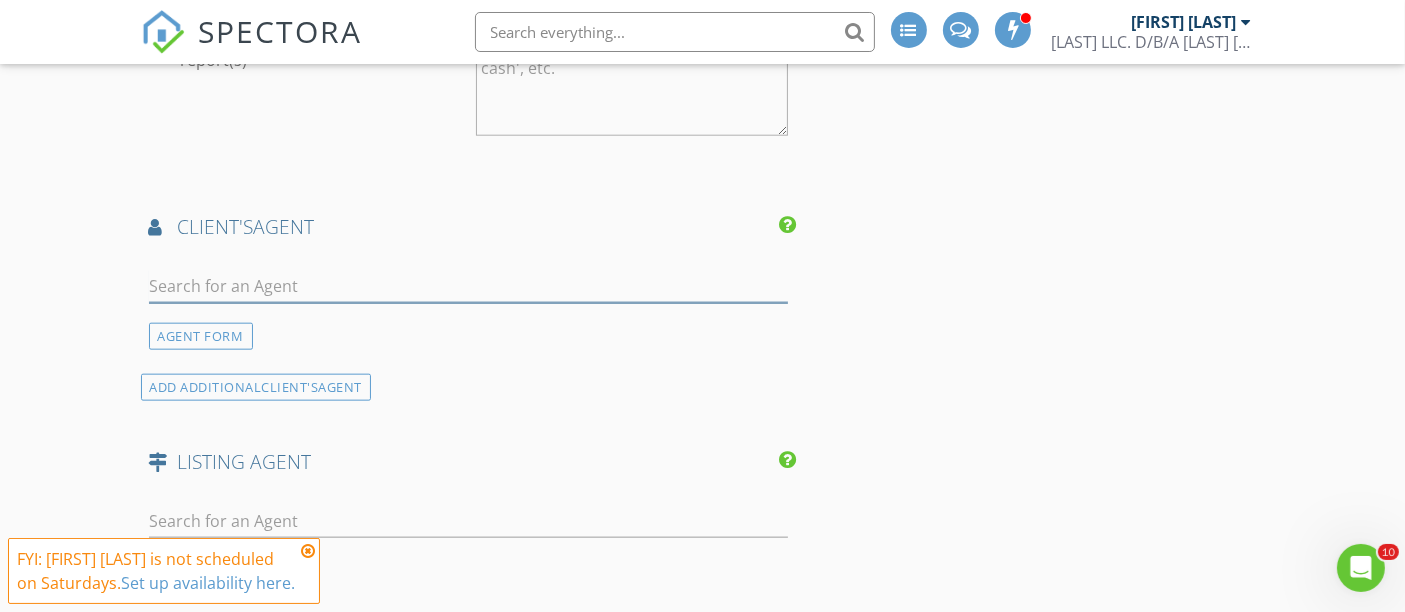 click at bounding box center (469, 286) 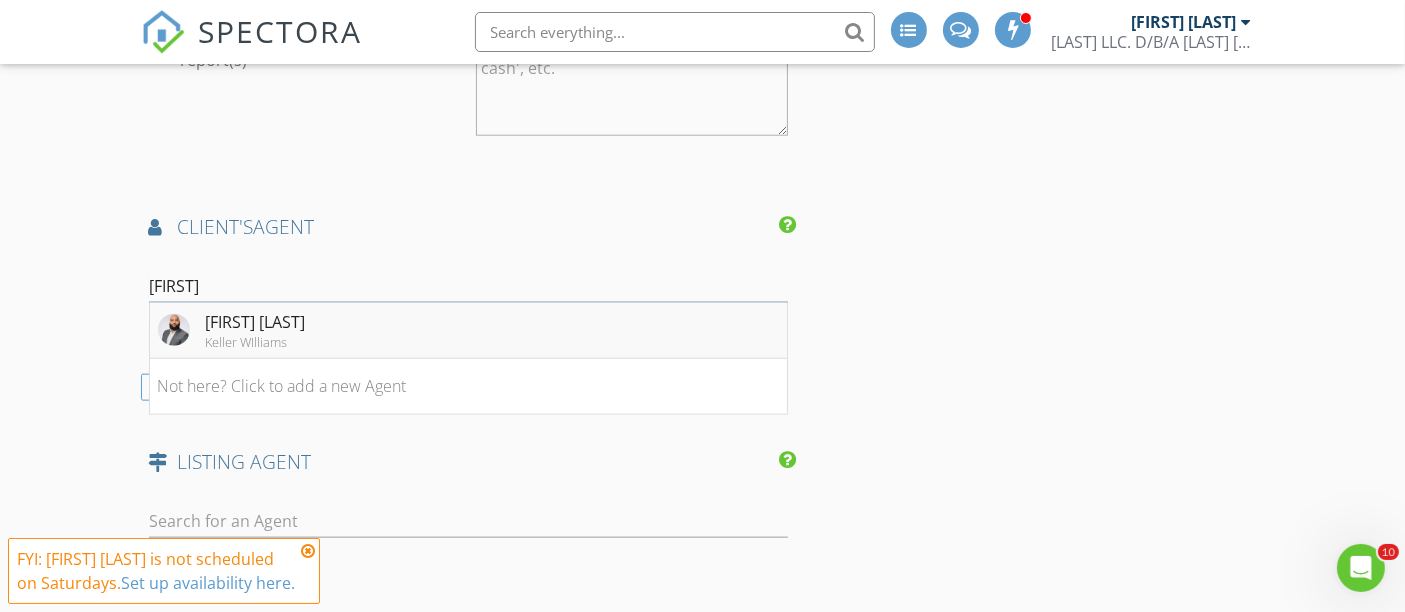 type on "Ruslan" 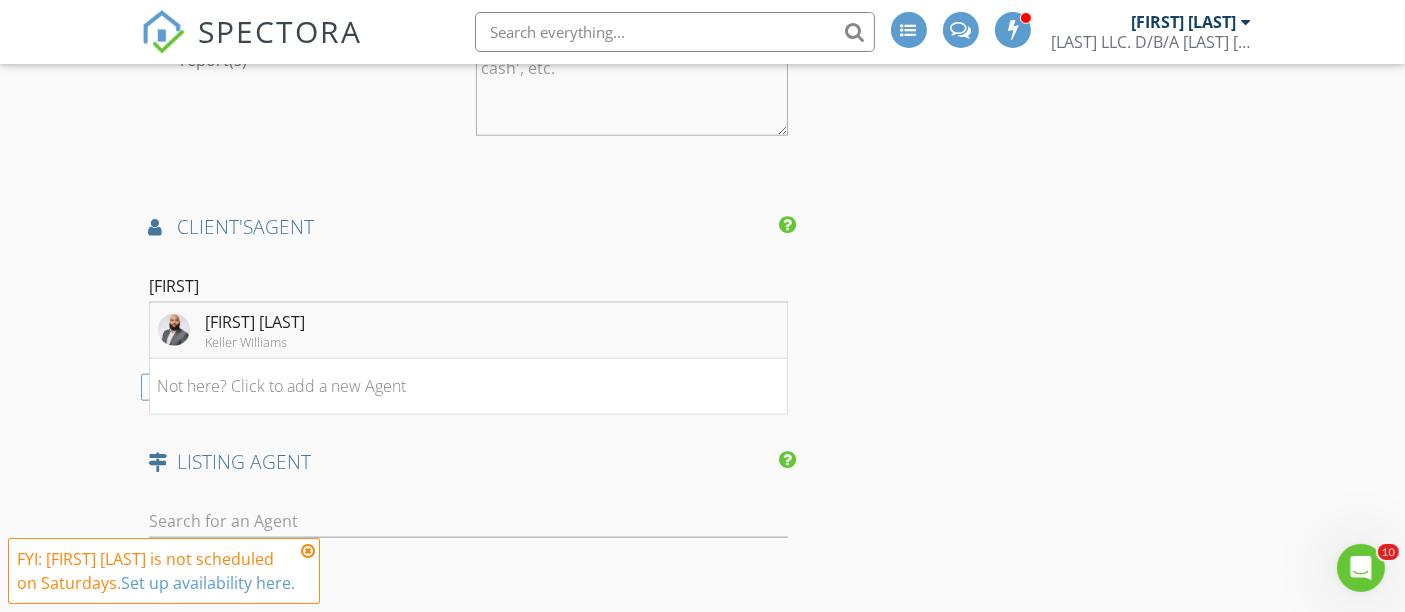 click on "Ruslan Roberts" at bounding box center (256, 322) 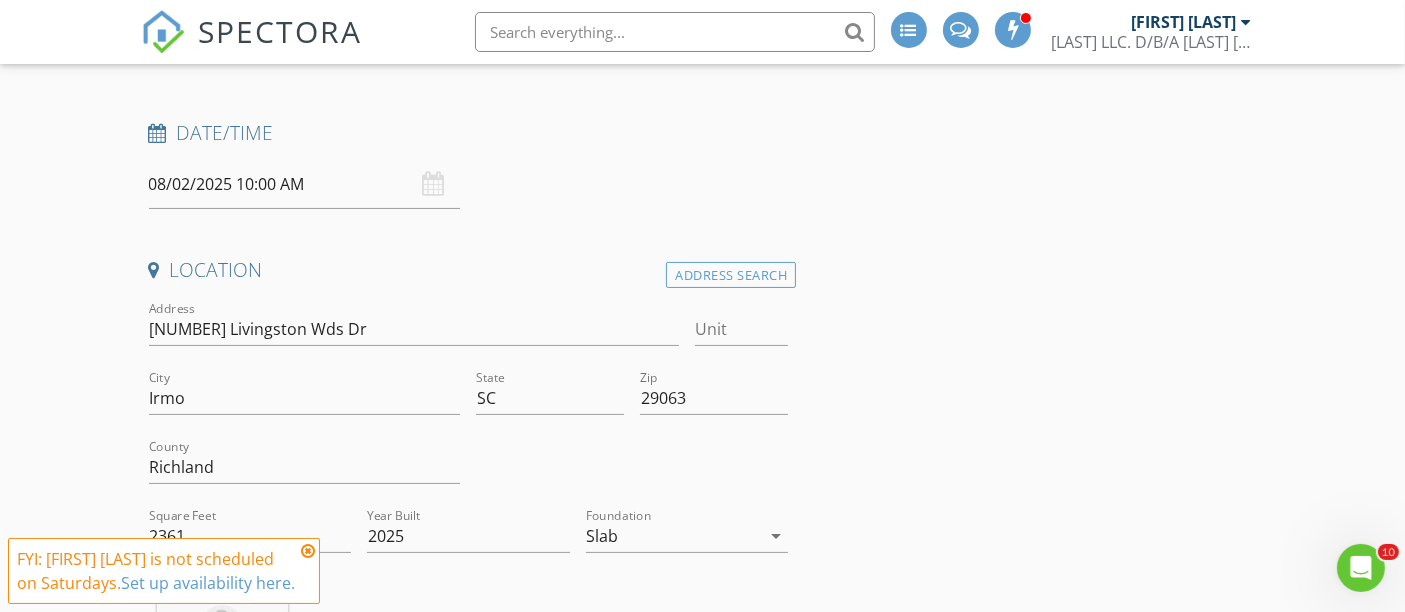 scroll, scrollTop: 218, scrollLeft: 0, axis: vertical 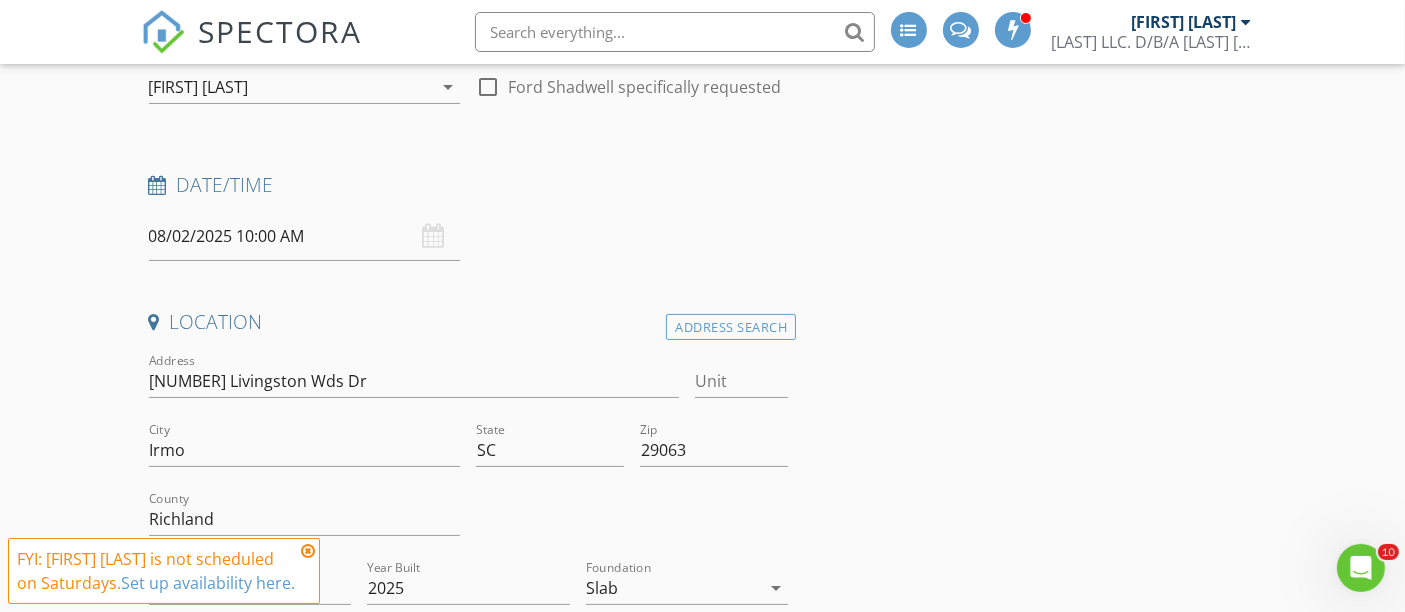 click on "08/02/2025 10:00 AM" at bounding box center [305, 236] 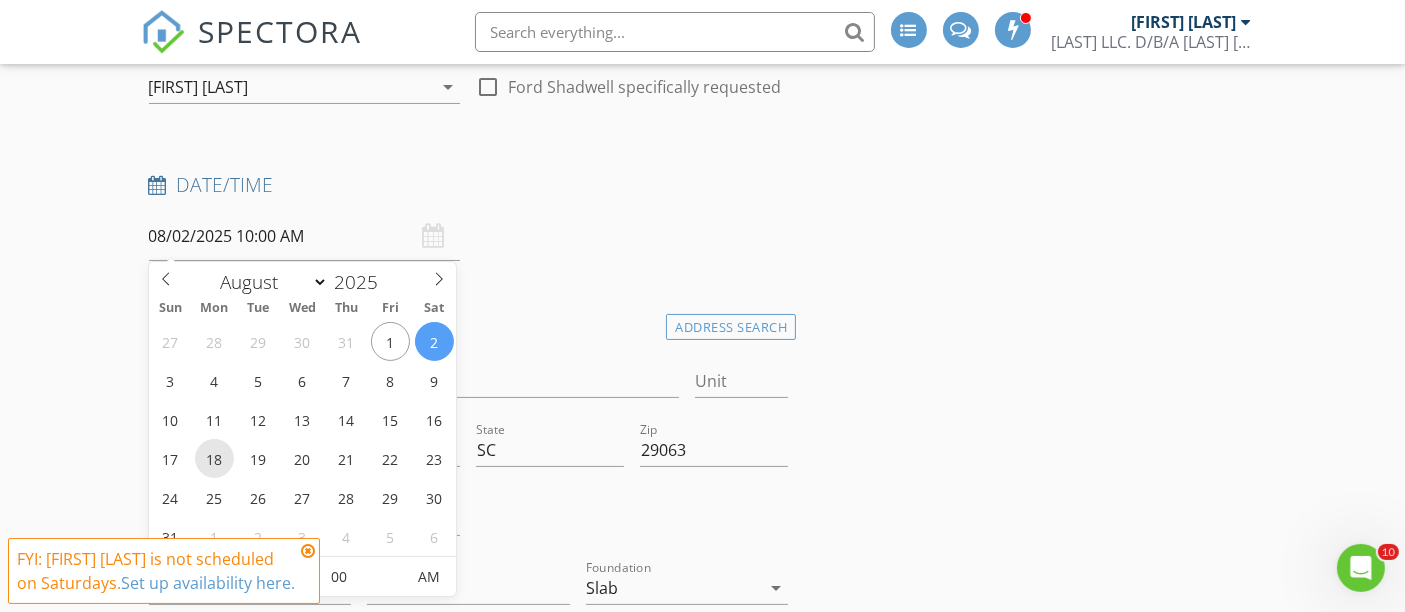 type on "[DATE] [TIME]" 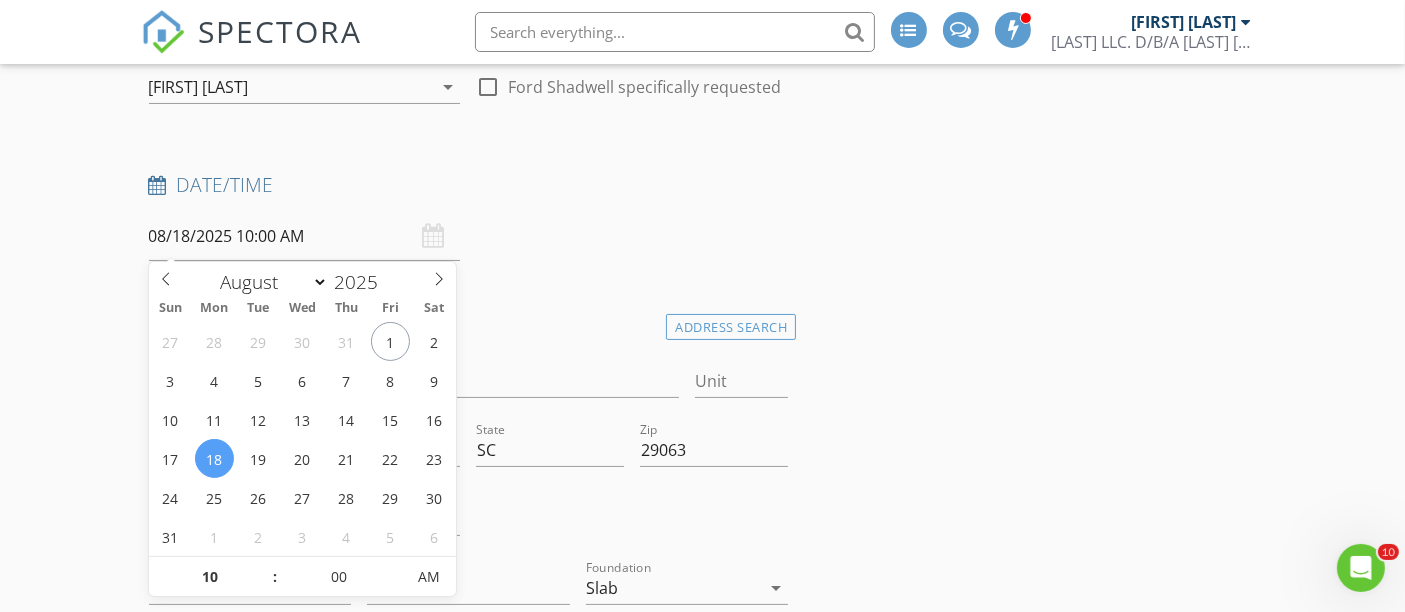 click on "INSPECTOR(S)
check_box   Ford Shadwell   PRIMARY   check_box_outline_blank   Josh Avery     Ford Shadwell arrow_drop_down   check_box_outline_blank Ford Shadwell specifically requested
Date/Time
08/18/2025 10:00 AM
Location
Address Search       Address 185 Livingston Wds Dr   Unit   City Irmo   State SC   Zip 29063   County Richland     Square Feet 2361   Year Built 2025   Foundation Slab arrow_drop_down     Ford Shadwell     16.5 miles     (31 minutes)
client
check_box Enable Client CC email for this inspection   Client Search     check_box_outline_blank Client is a Company/Organization     First Name Jessica   Last Name Burroughs   Email JessicaBurroughs21@gmail.com   CC Email   Phone 843-598-3386         Tags         Notes   Private Notes
ADD ADDITIONAL client
SERVICES" at bounding box center (703, 2131) 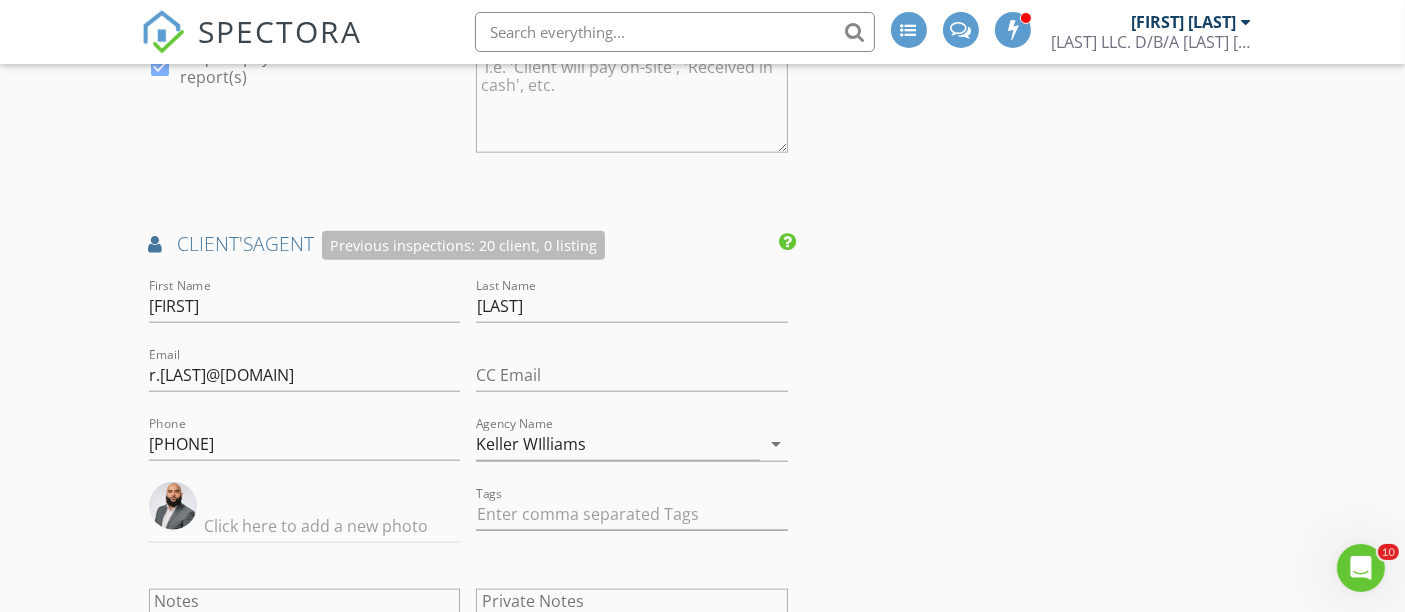 scroll, scrollTop: 2231, scrollLeft: 0, axis: vertical 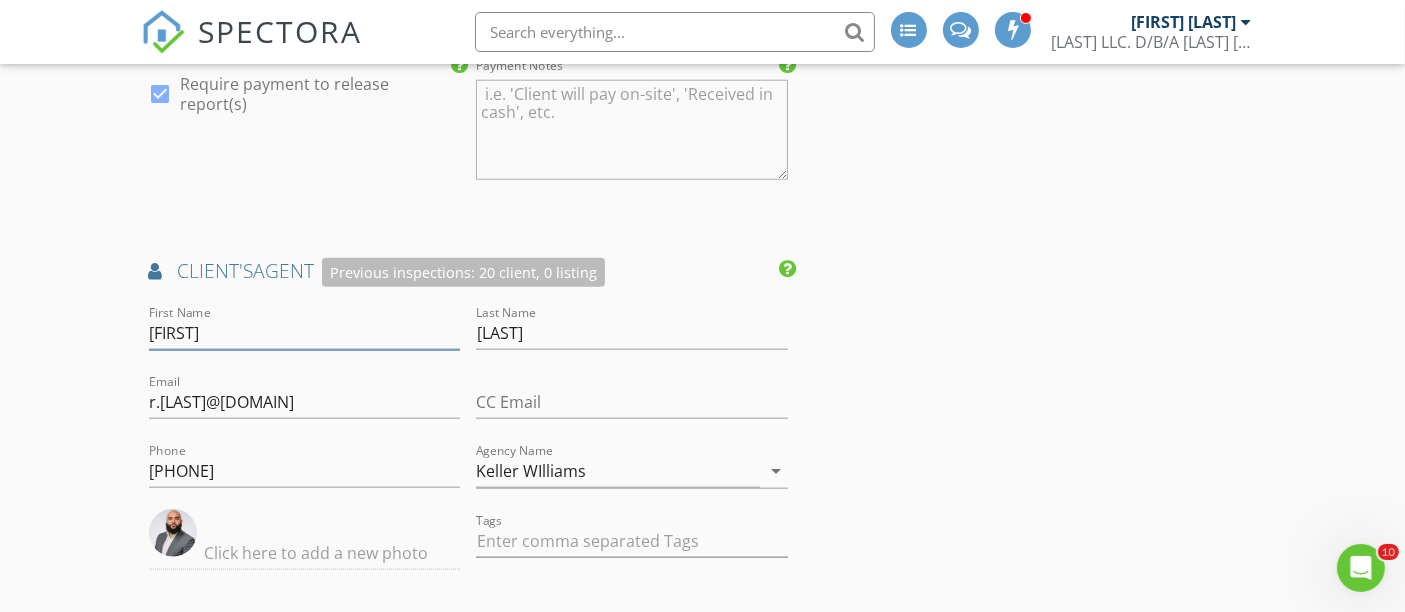 click on "Ruslan" at bounding box center (305, 333) 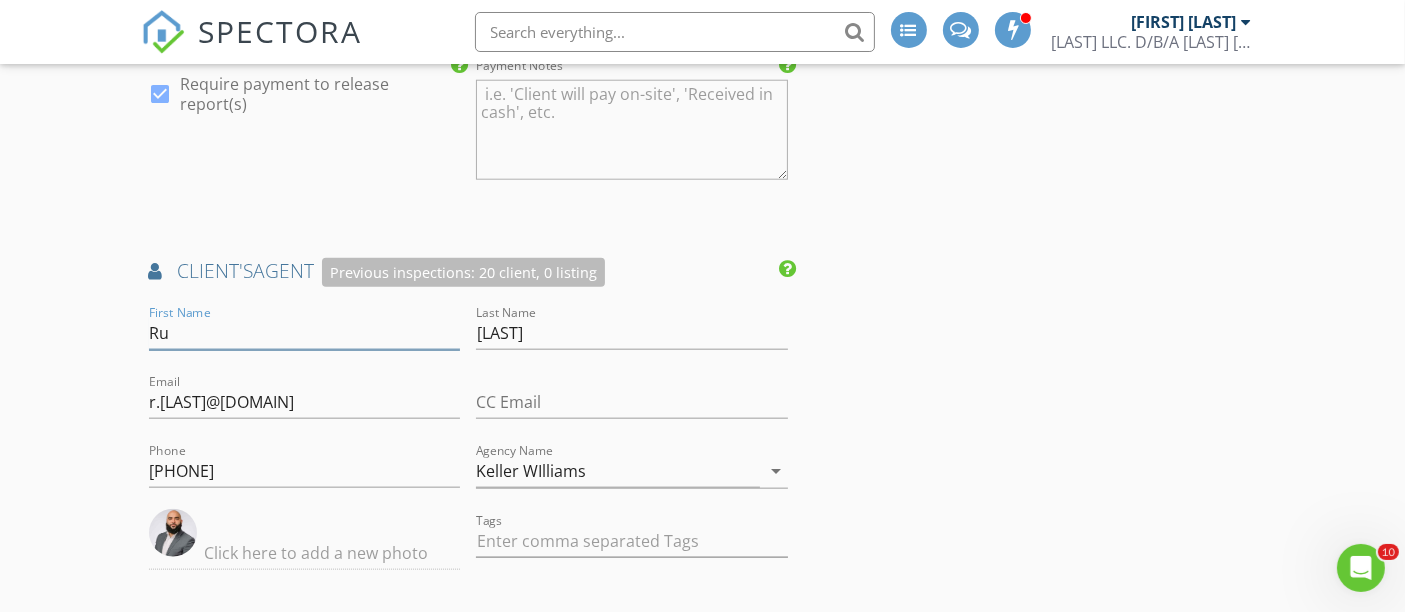type on "R" 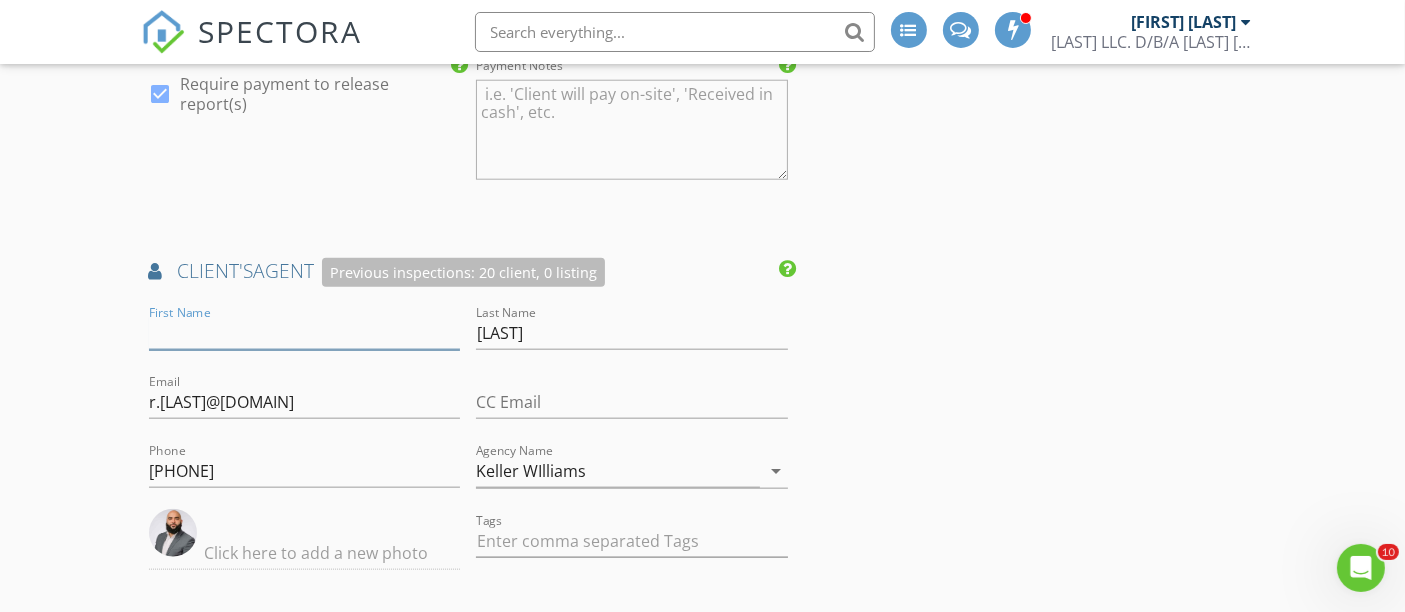 type 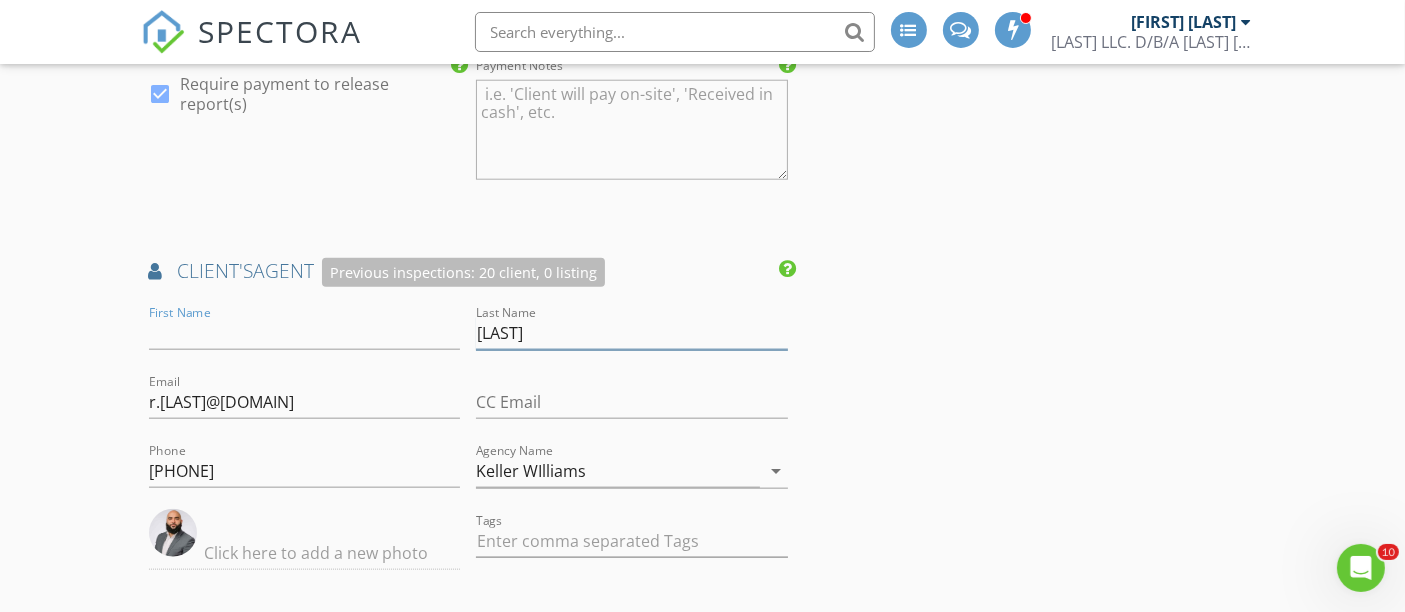 click on "Roberts" at bounding box center (632, 333) 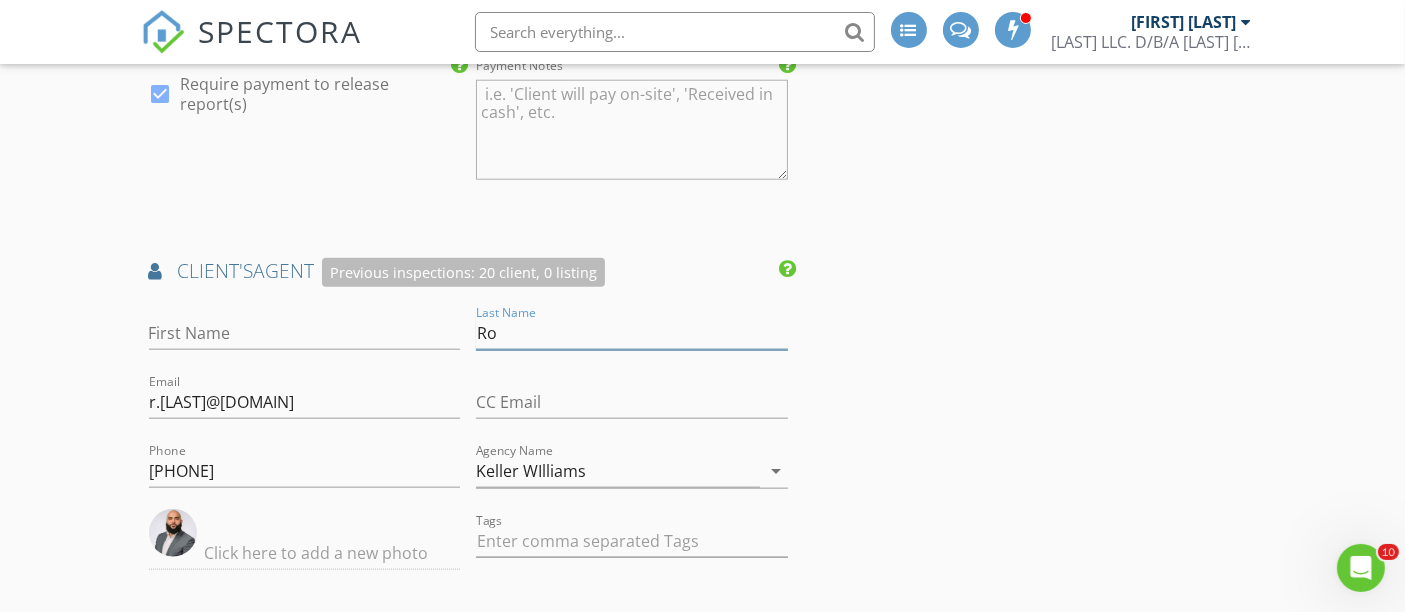 type on "R" 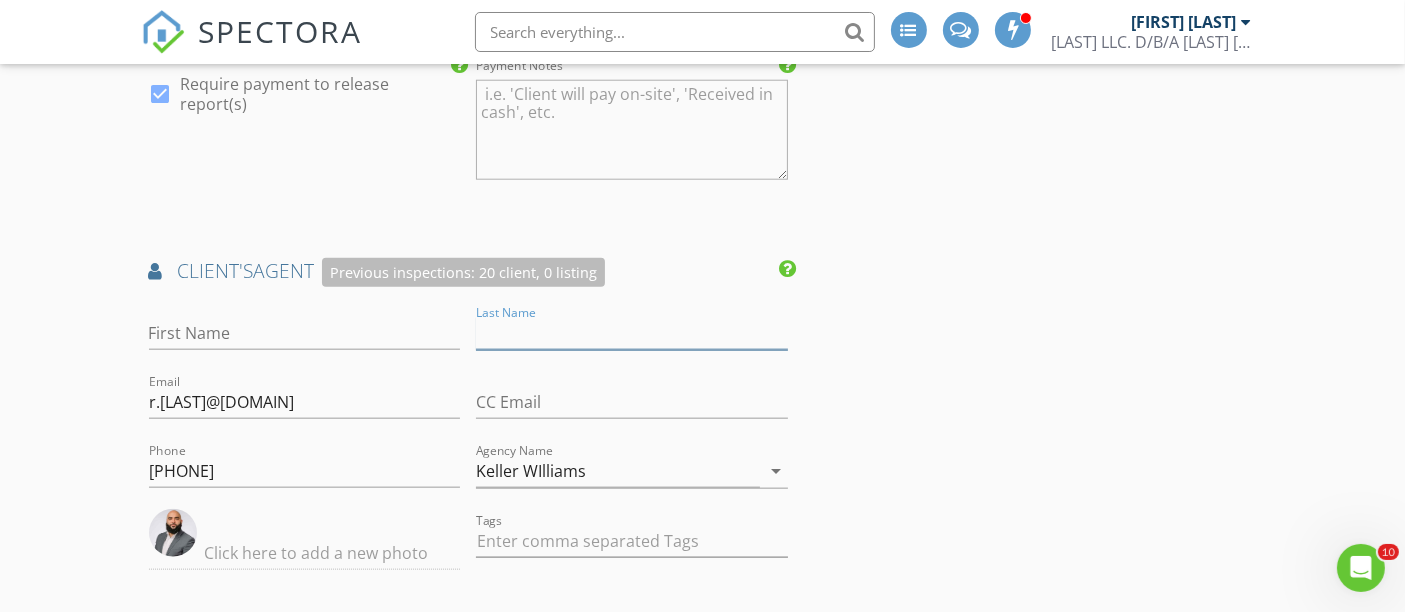 type 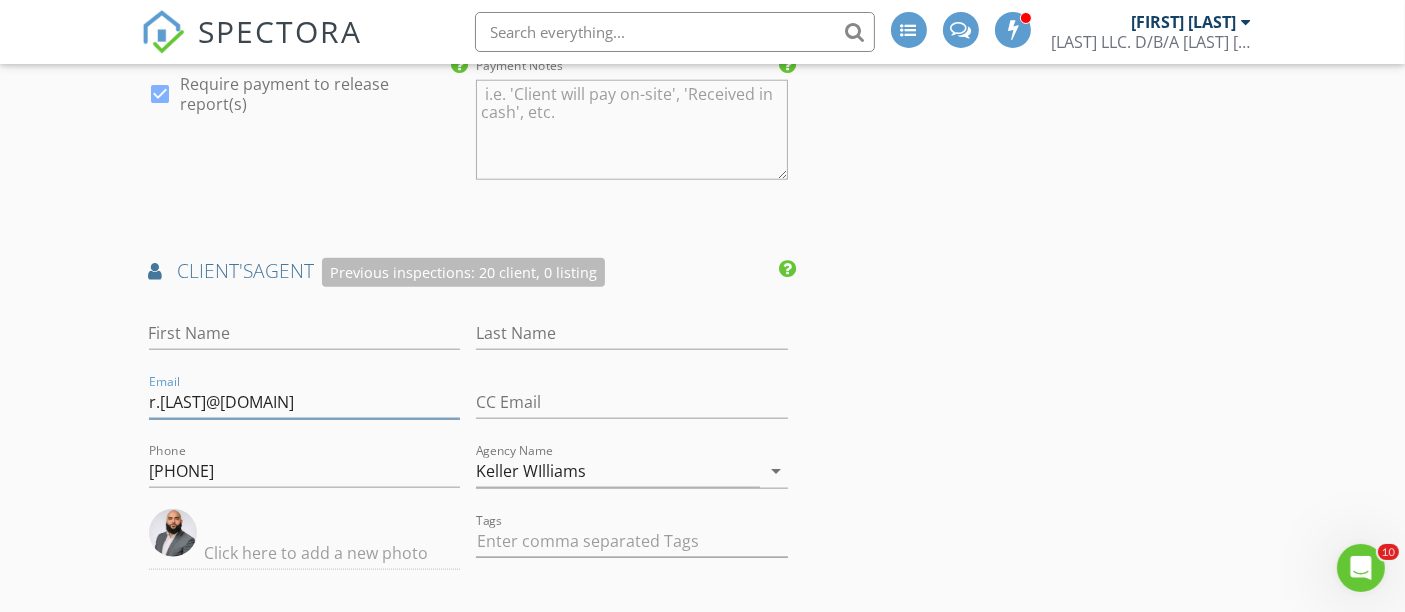 drag, startPoint x: 296, startPoint y: 403, endPoint x: 0, endPoint y: 412, distance: 296.13678 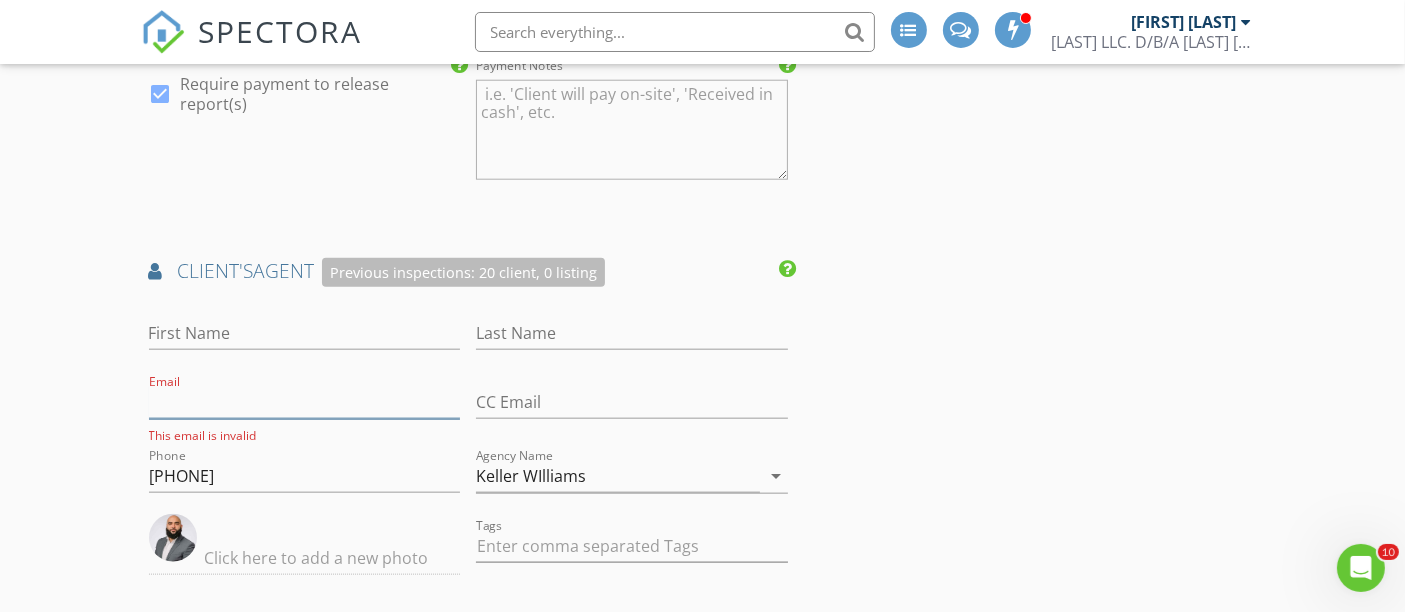 type 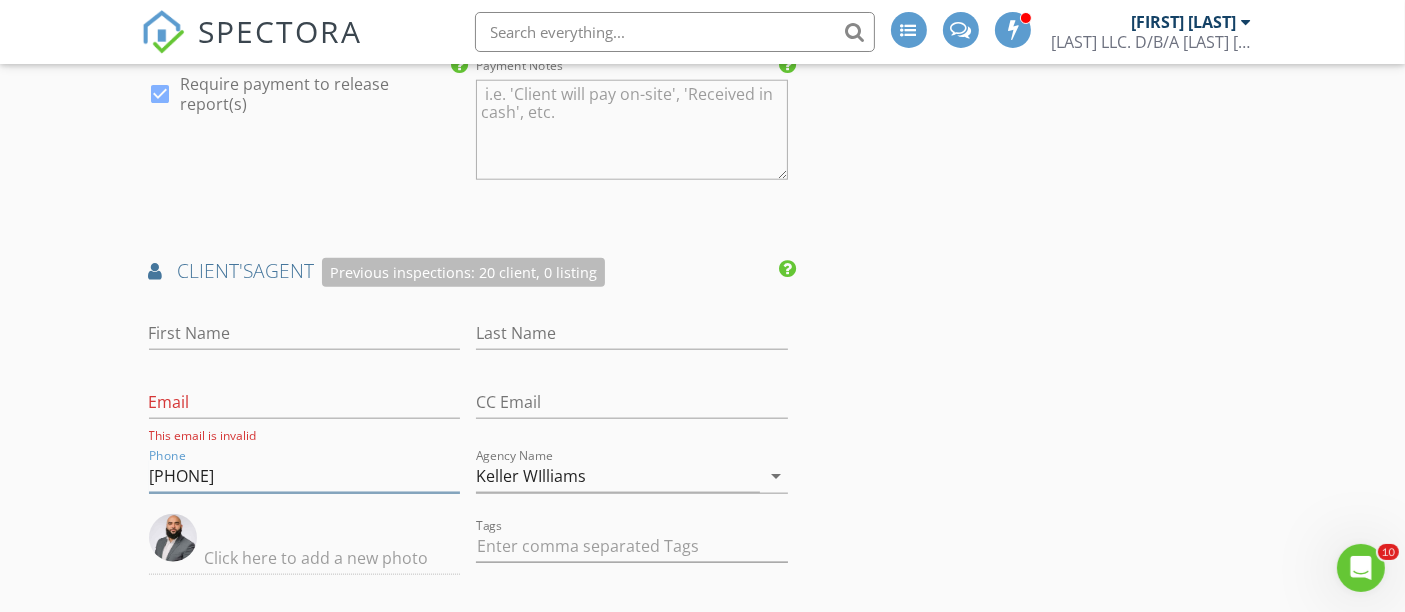 drag, startPoint x: 265, startPoint y: 475, endPoint x: 71, endPoint y: 474, distance: 194.00258 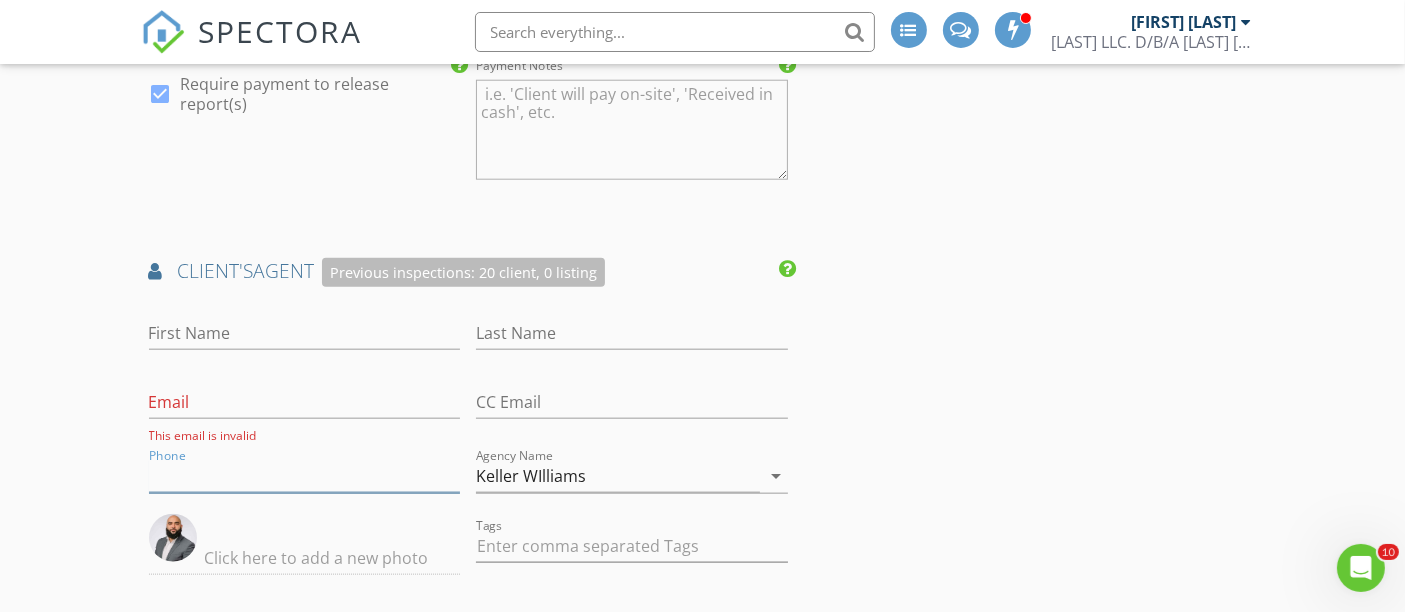 type 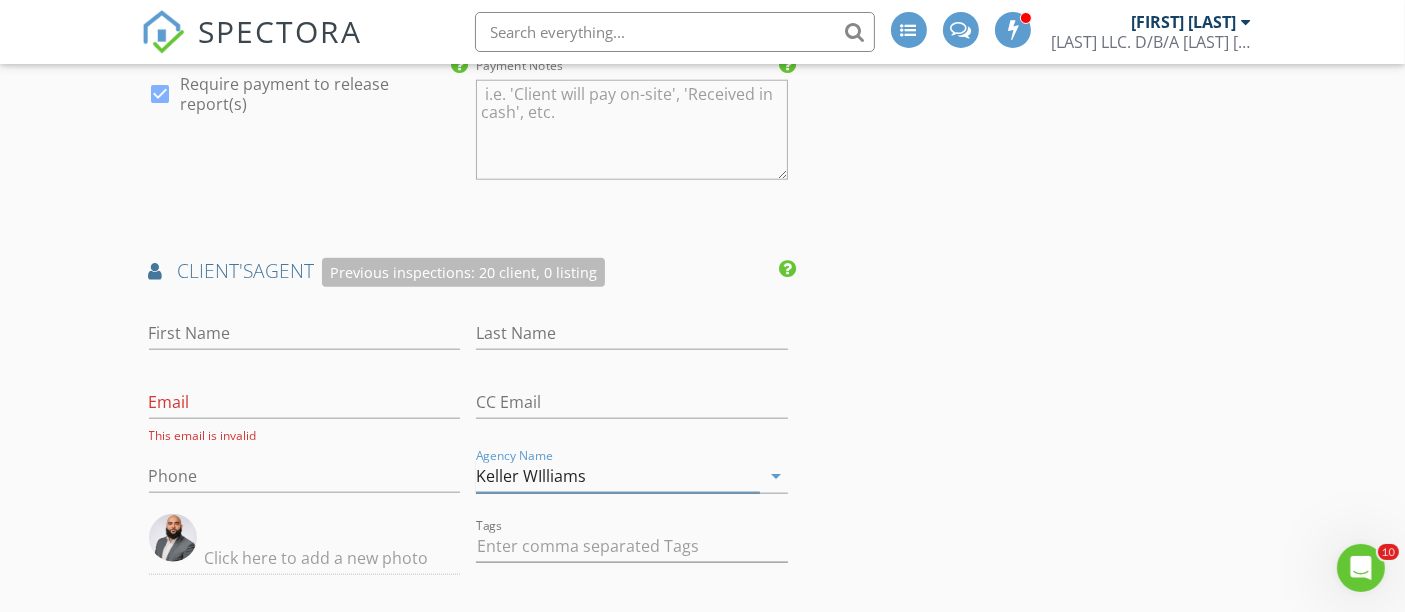 type 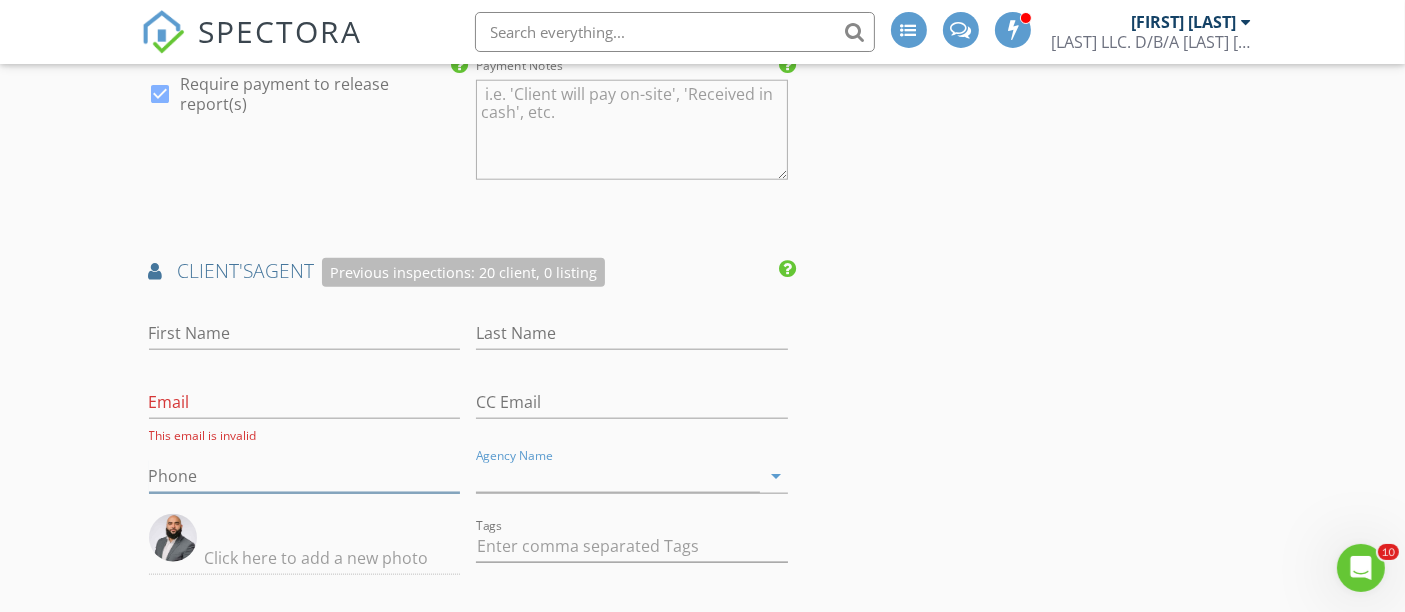 type on "Keller WIlliams" 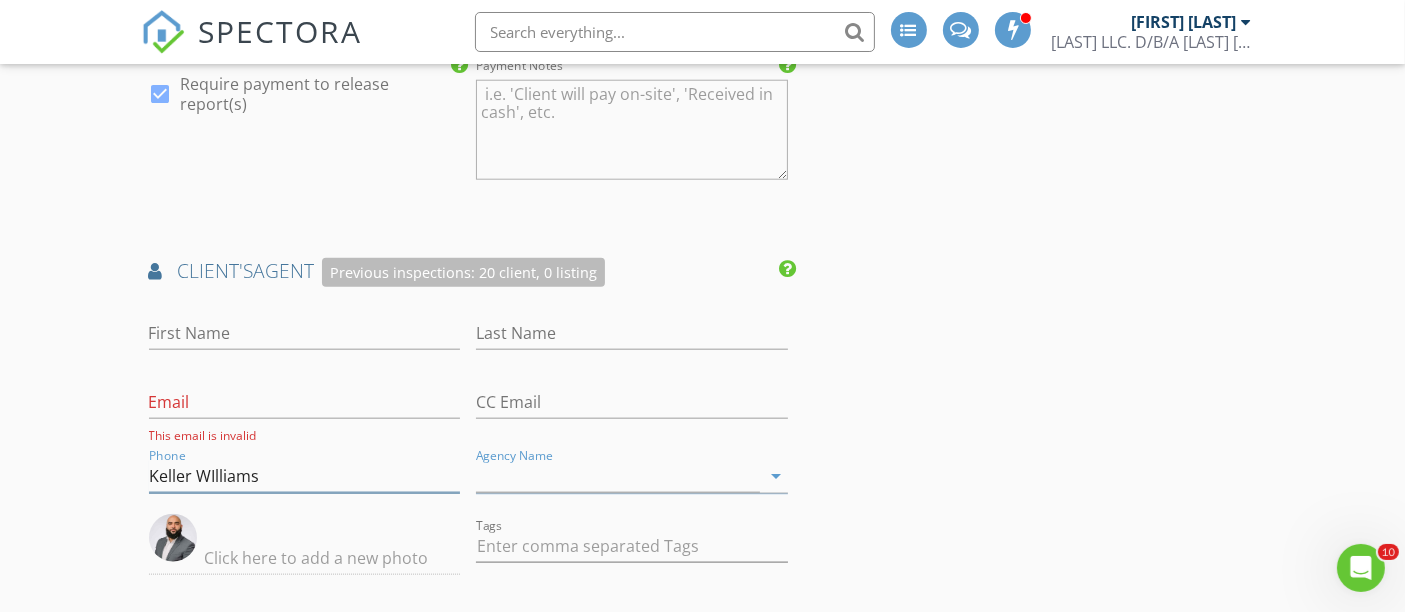 type 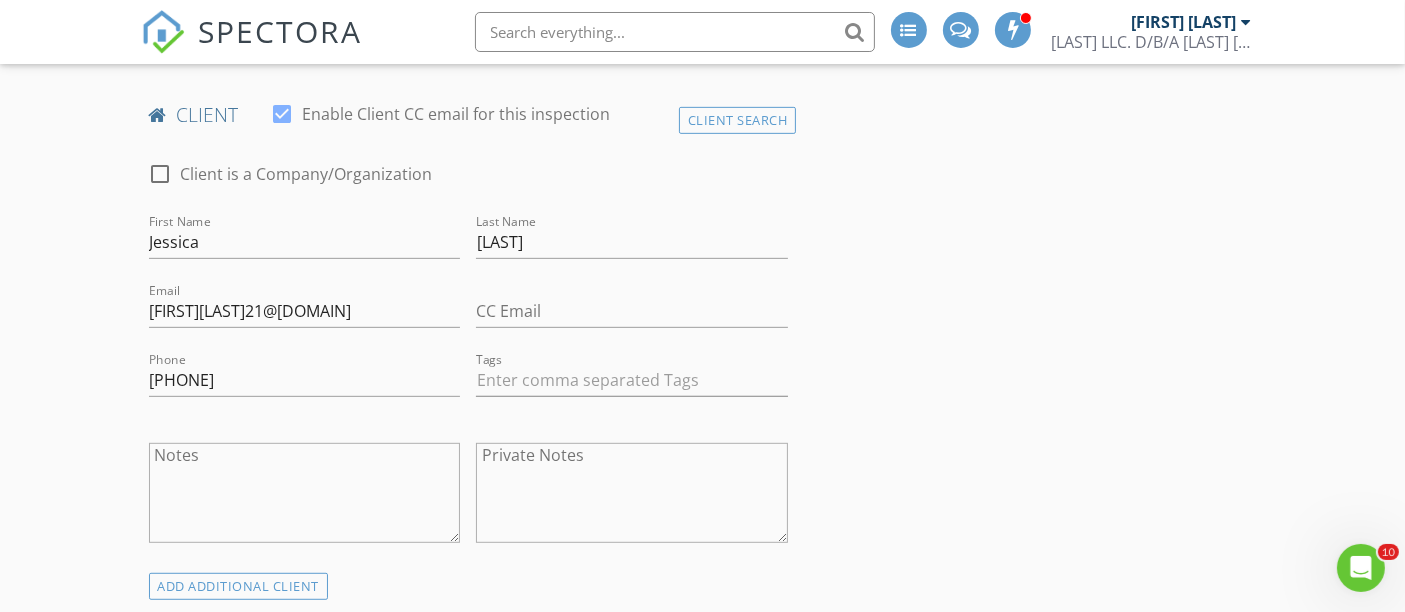 scroll, scrollTop: 965, scrollLeft: 0, axis: vertical 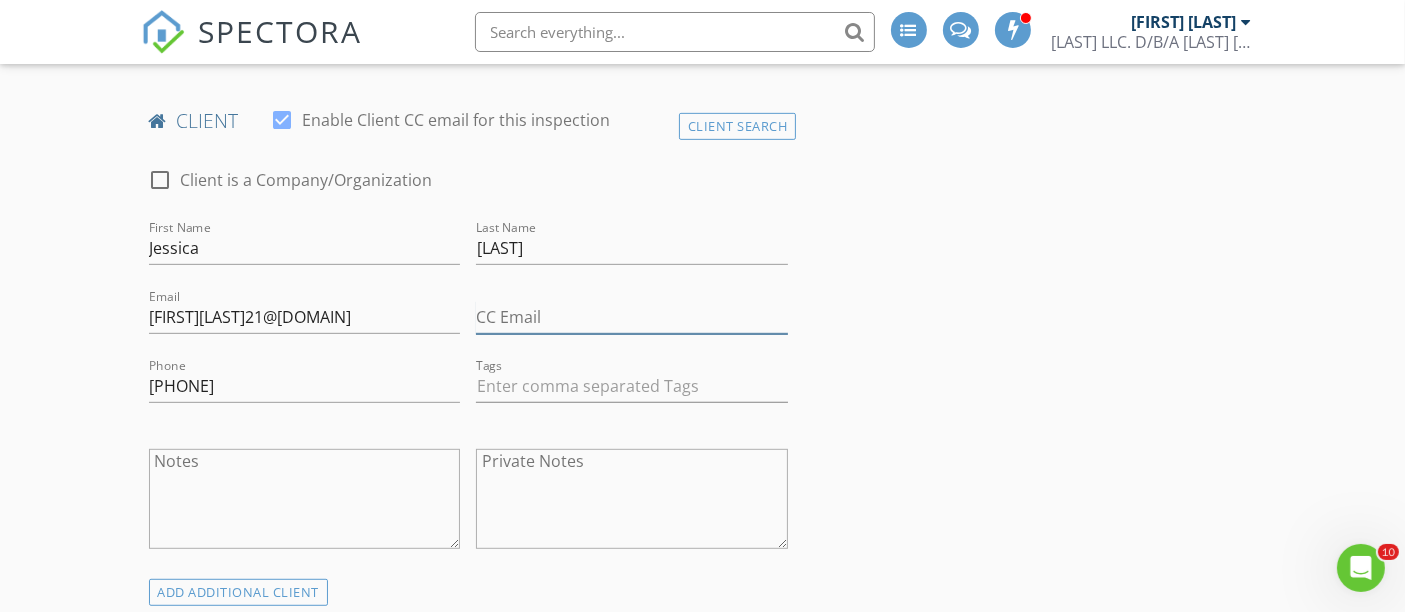 click on "CC Email" at bounding box center [632, 317] 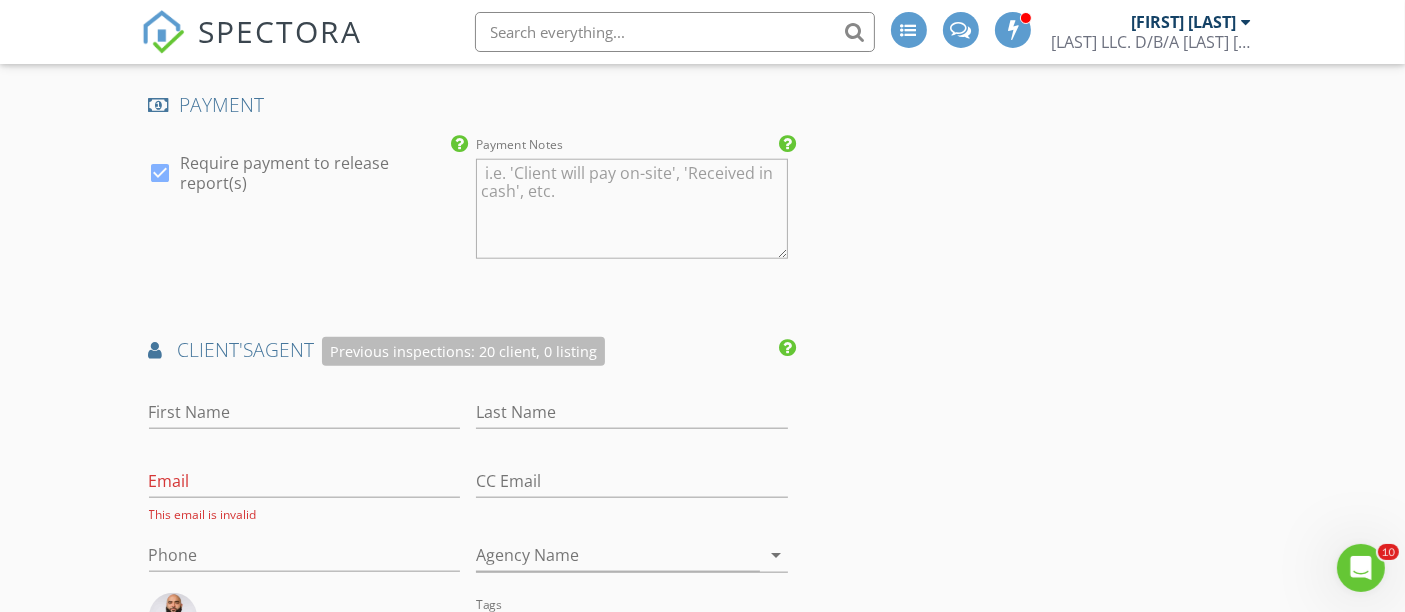 scroll, scrollTop: 2065, scrollLeft: 0, axis: vertical 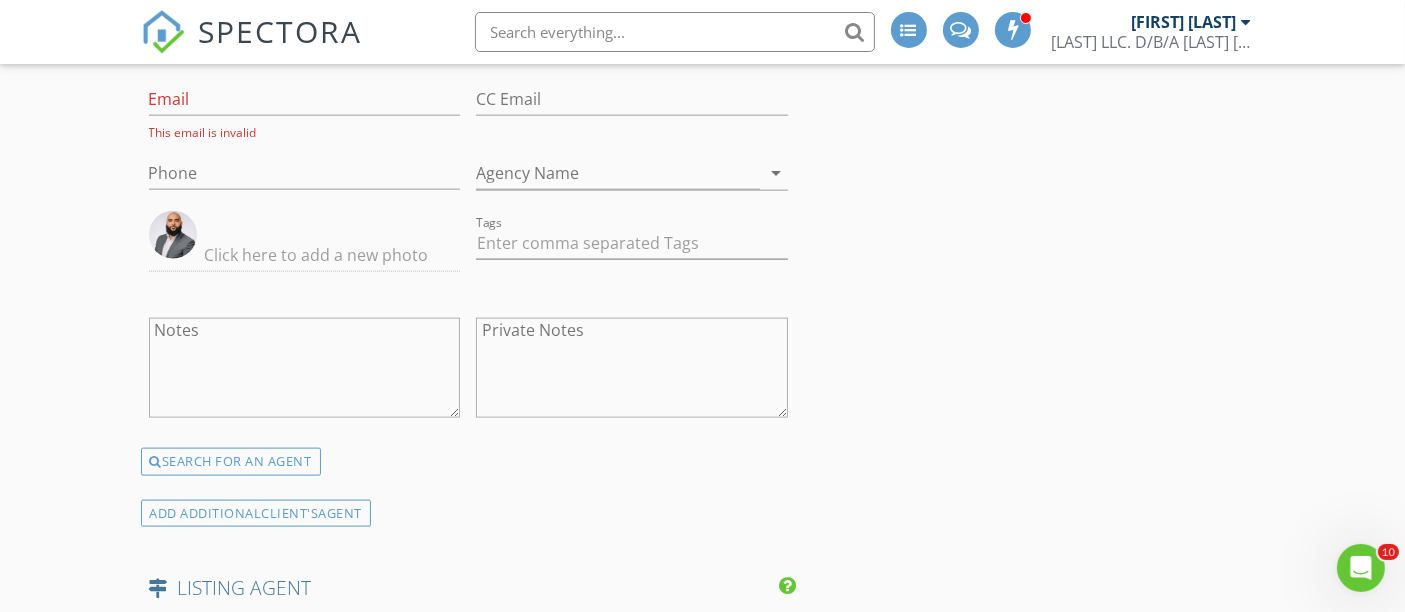 type on "[EMAIL]" 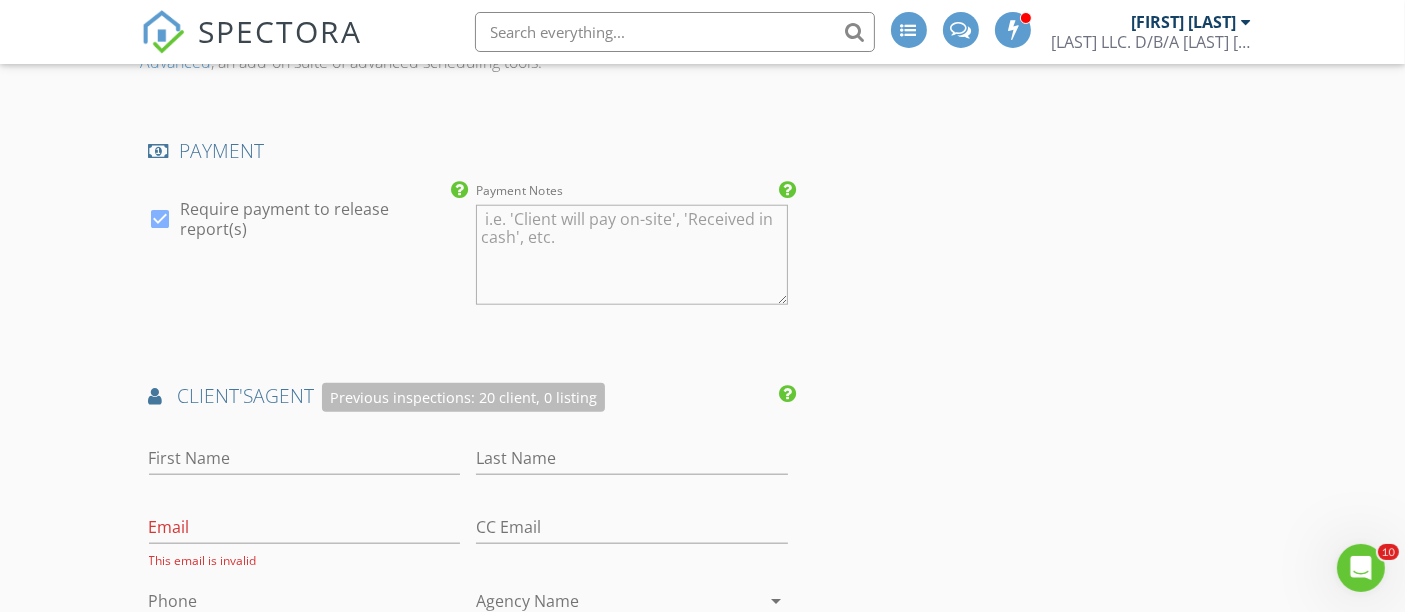scroll, scrollTop: 2055, scrollLeft: 0, axis: vertical 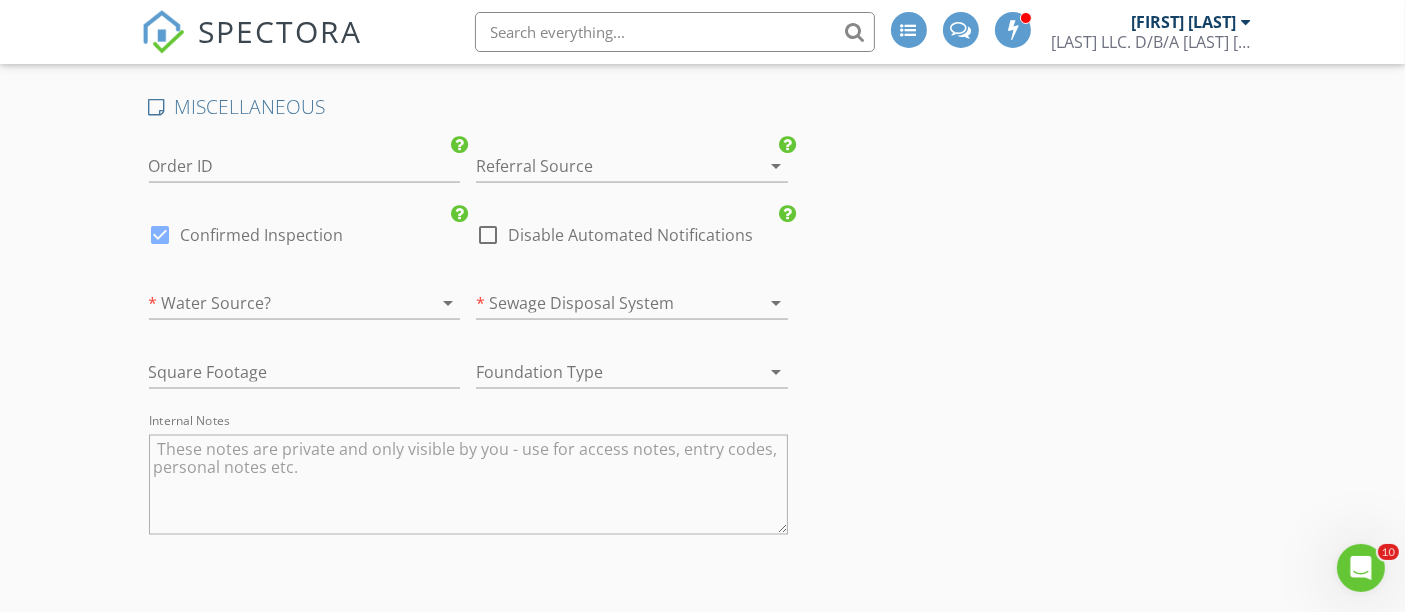 click at bounding box center (277, 303) 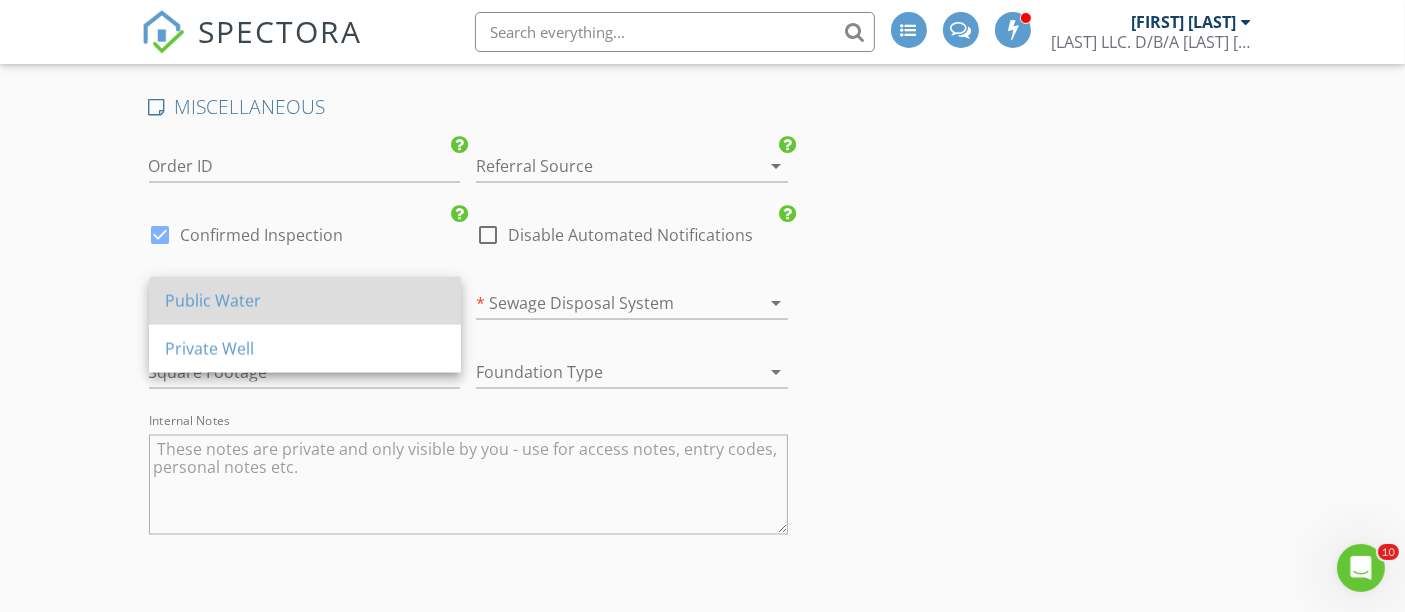 click on "Public Water" at bounding box center [305, 301] 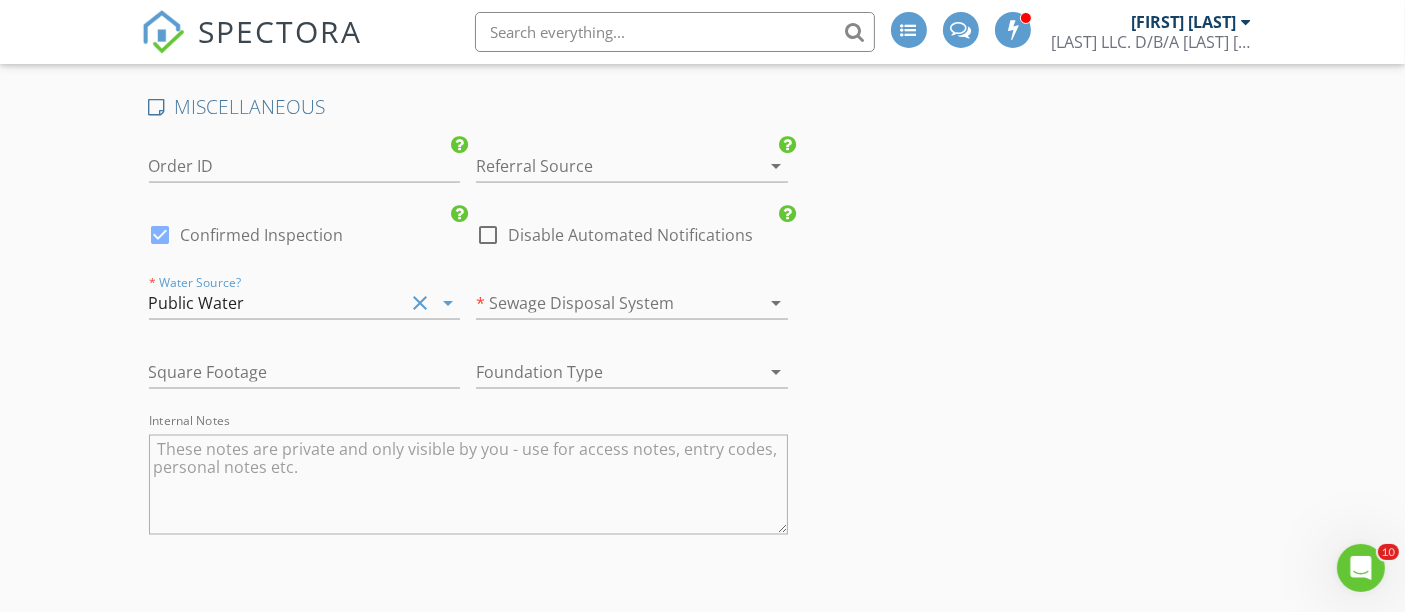 click at bounding box center [604, 303] 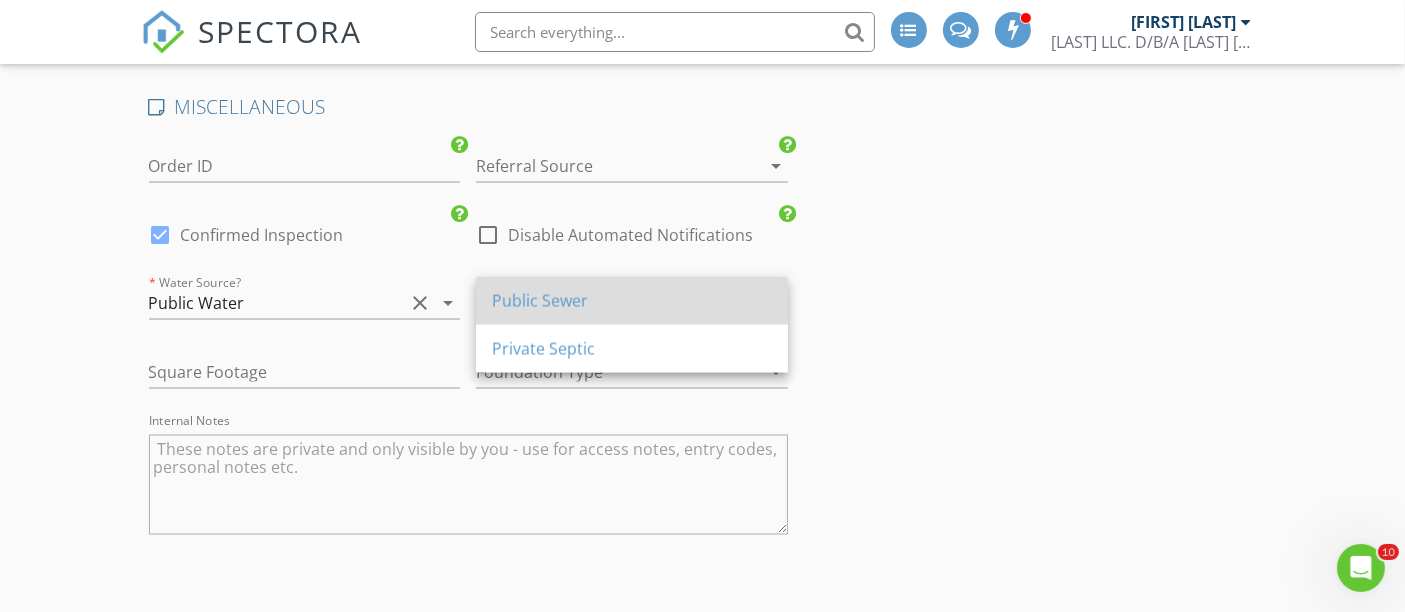 click on "Public Sewer" at bounding box center [632, 301] 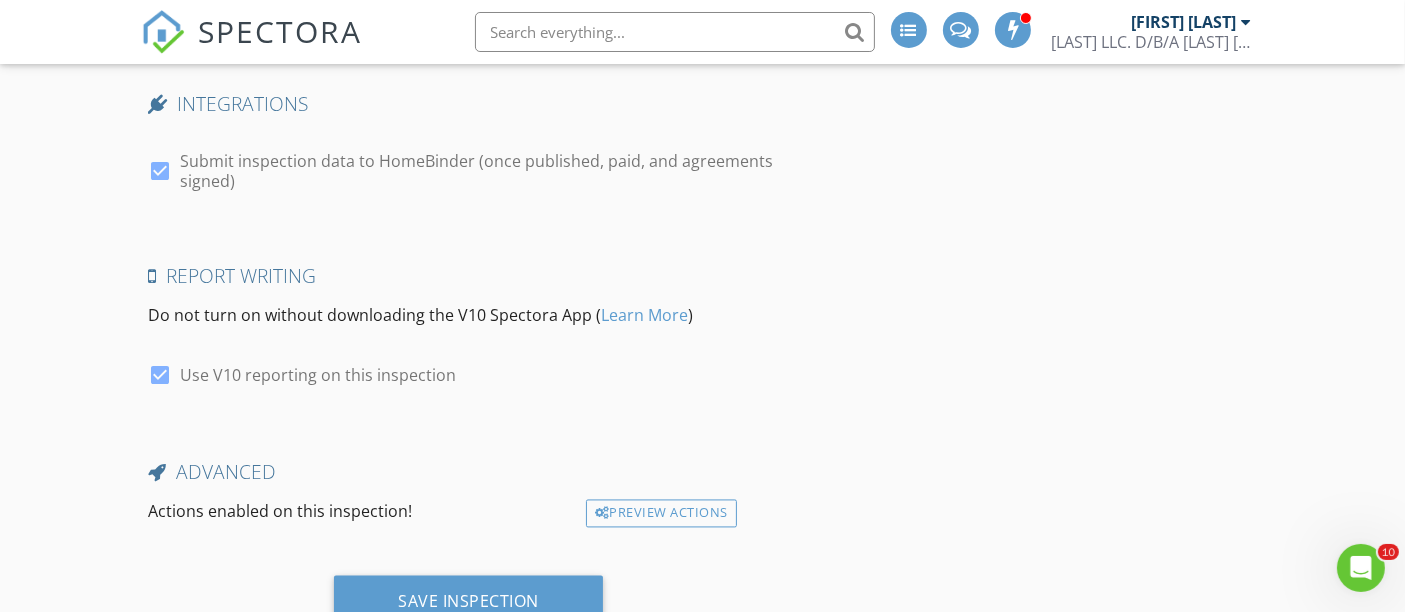 scroll, scrollTop: 3857, scrollLeft: 0, axis: vertical 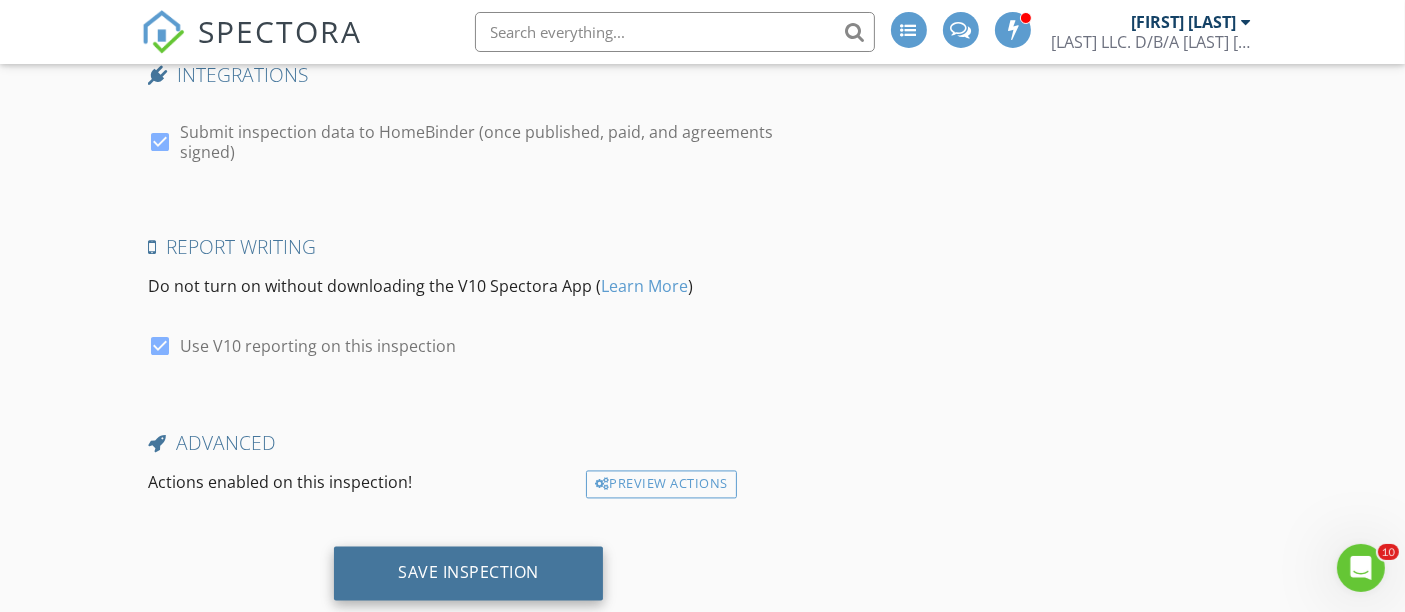 click on "Save Inspection" at bounding box center (468, 573) 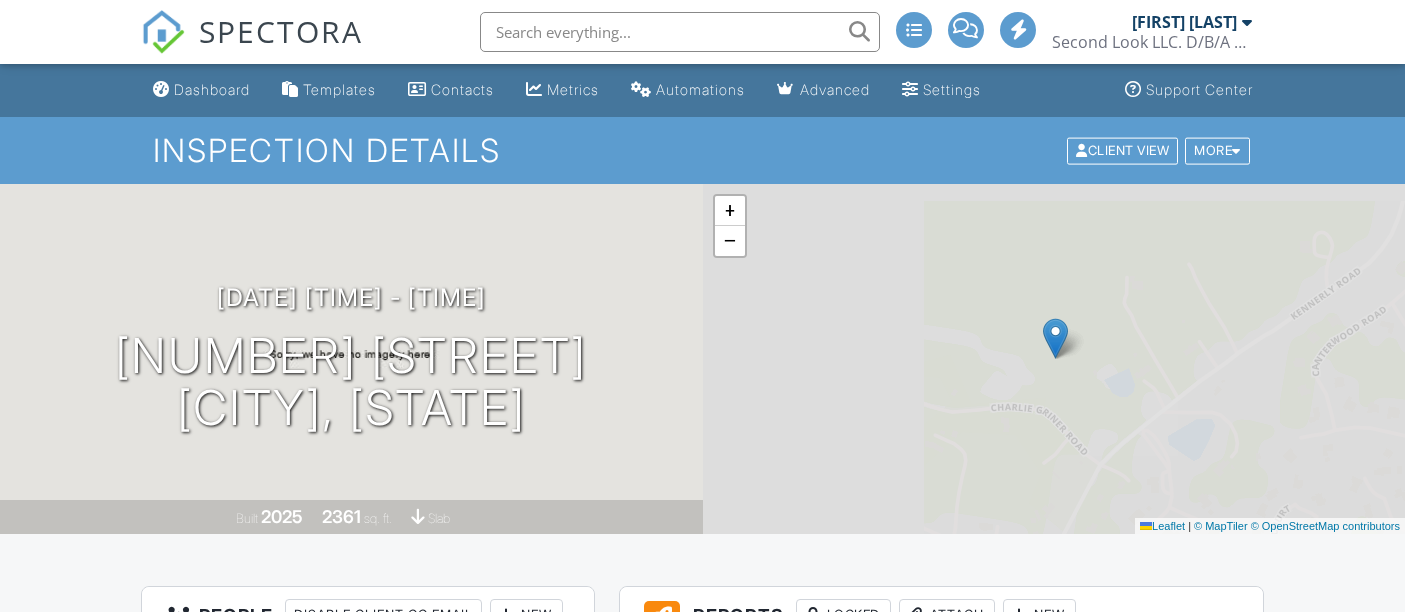 scroll, scrollTop: 0, scrollLeft: 0, axis: both 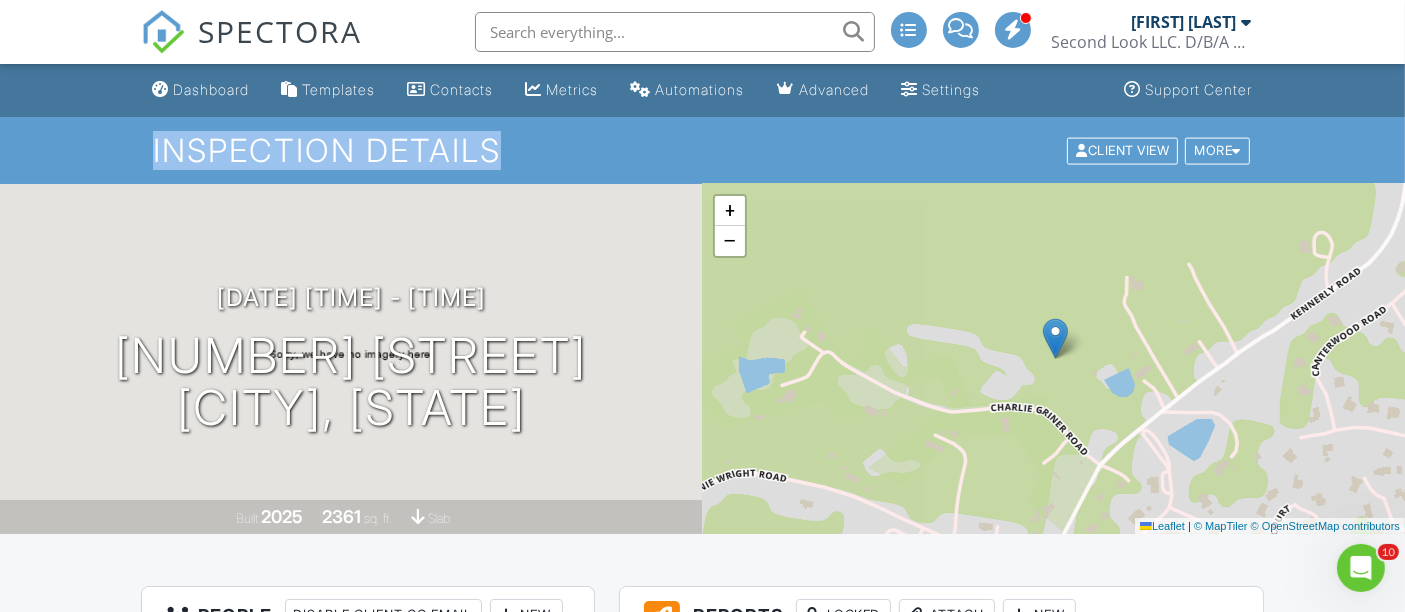 drag, startPoint x: 1398, startPoint y: 124, endPoint x: 1401, endPoint y: 93, distance: 31.144823 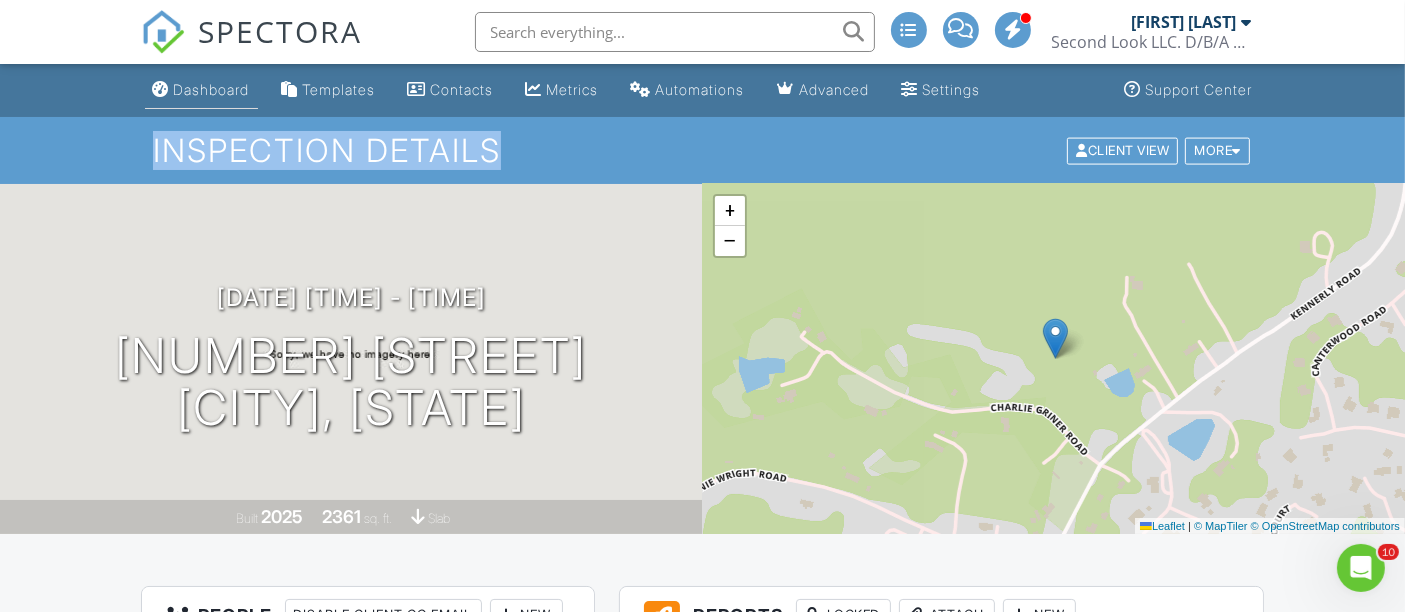 click on "Dashboard" at bounding box center [201, 90] 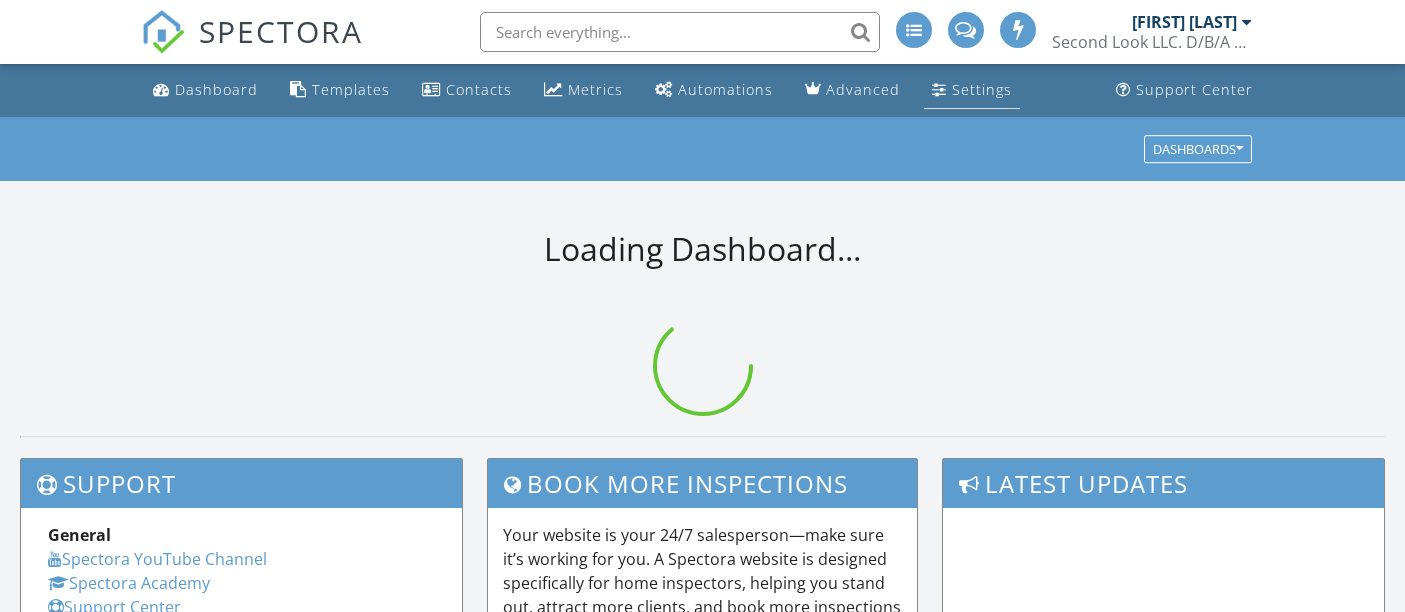 scroll, scrollTop: 0, scrollLeft: 0, axis: both 